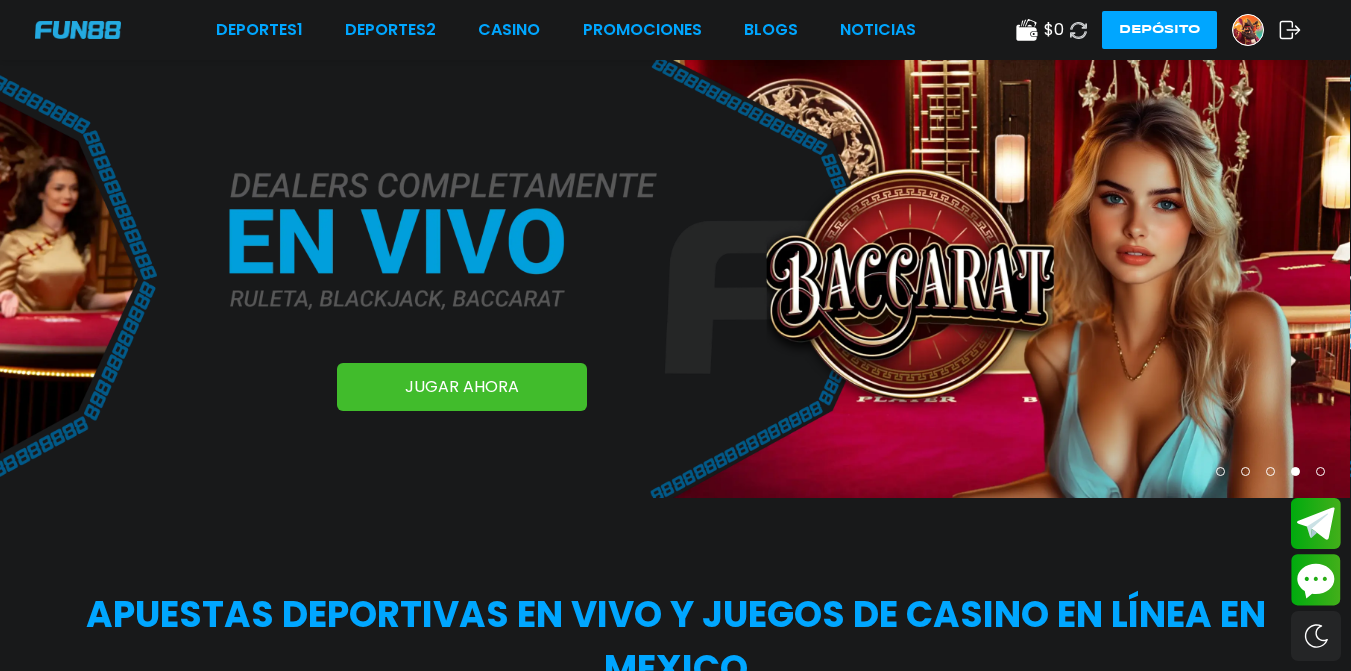 scroll, scrollTop: 0, scrollLeft: 0, axis: both 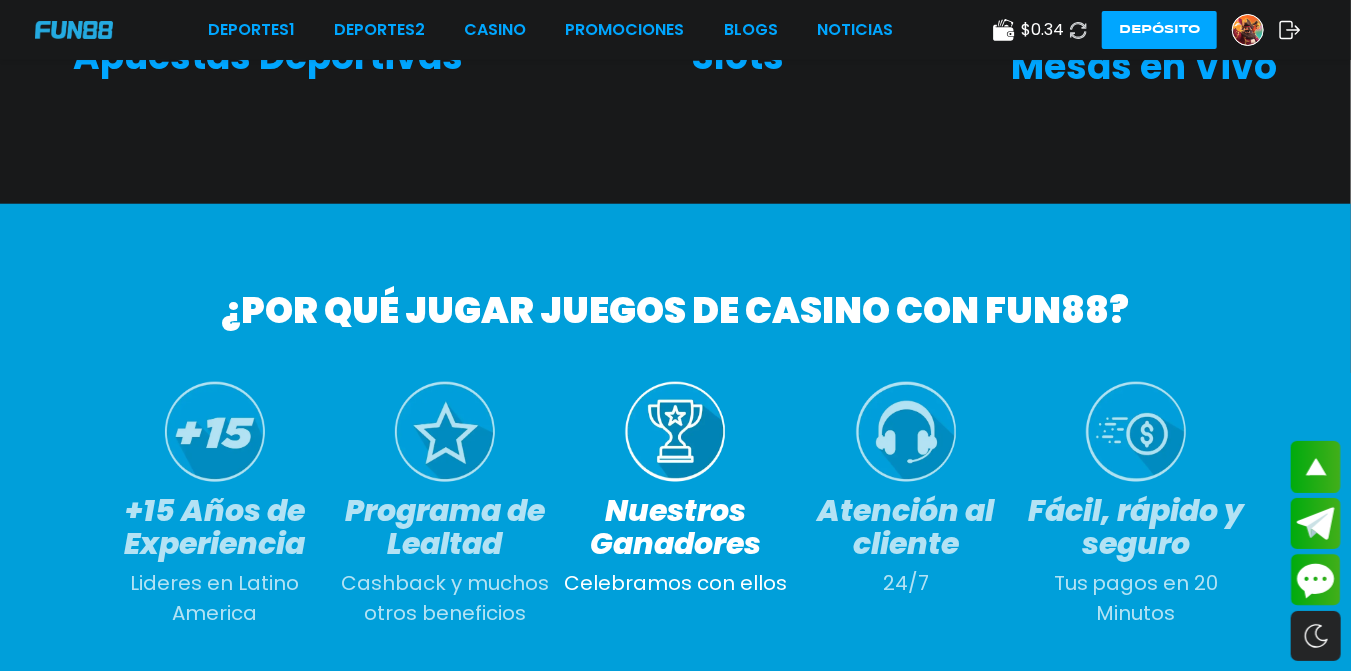 click 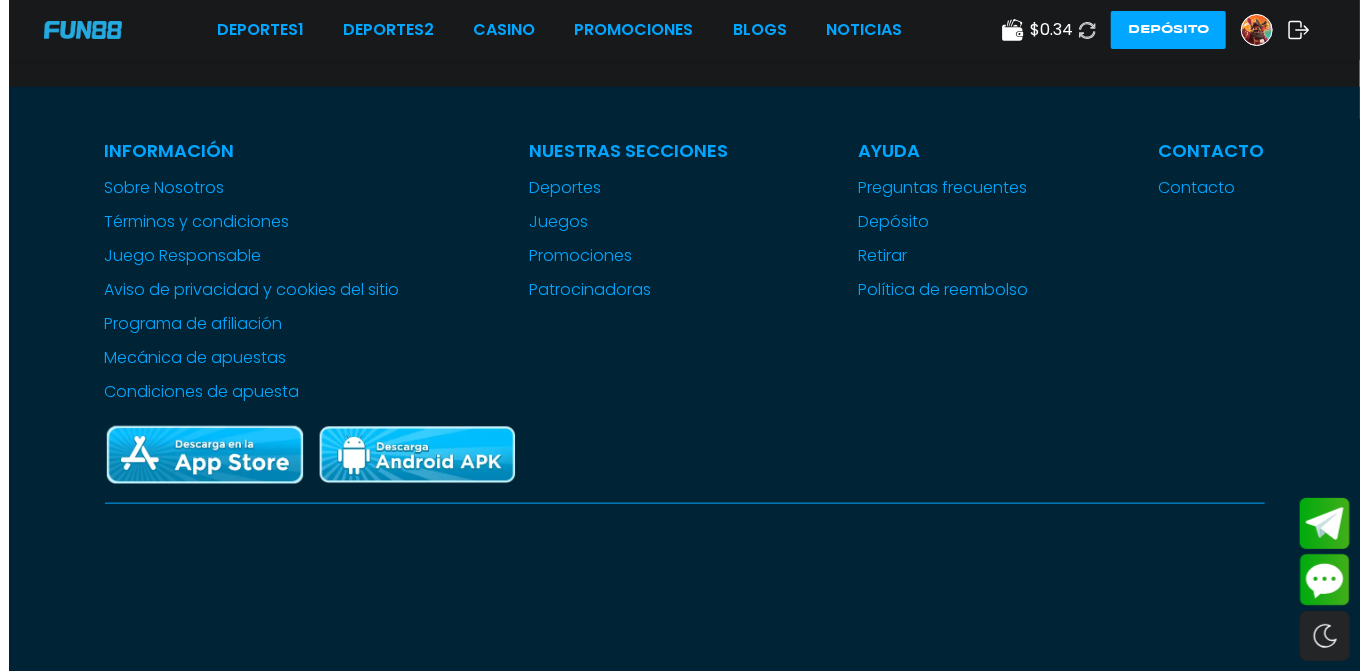 scroll, scrollTop: 0, scrollLeft: 0, axis: both 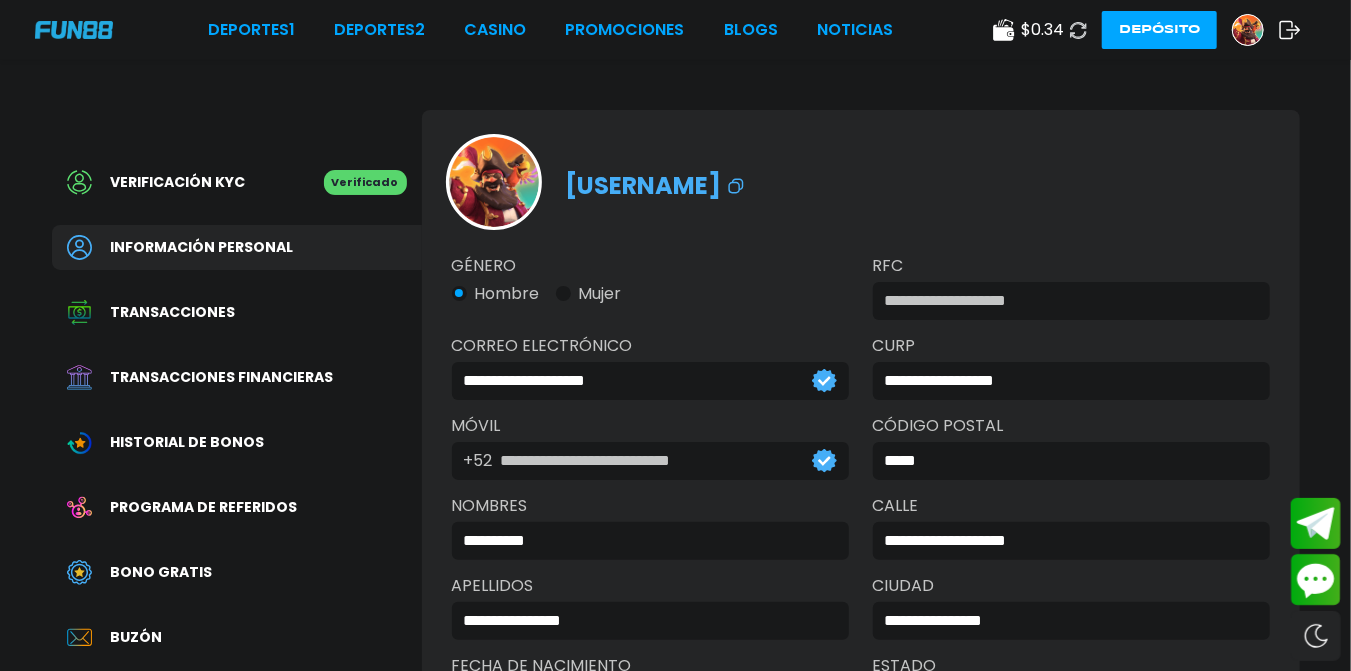click on "Verificación KYC Verificado Información personal Transacciones Transacciones financieras Historial de Bonos Programa de referidos Bono Gratis Buzón Afiliado Comisión Sugerencias" at bounding box center (237, 517) 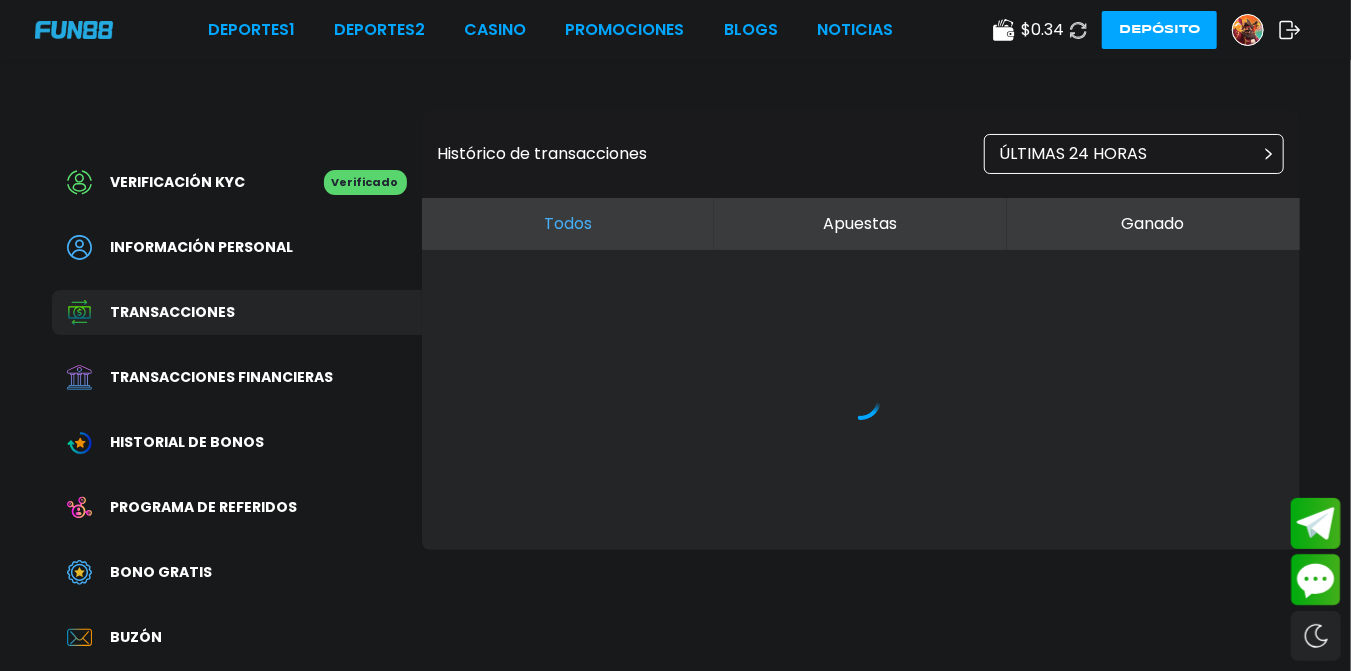 click on "ÚLTIMAS 24 HORAS" at bounding box center (1074, 154) 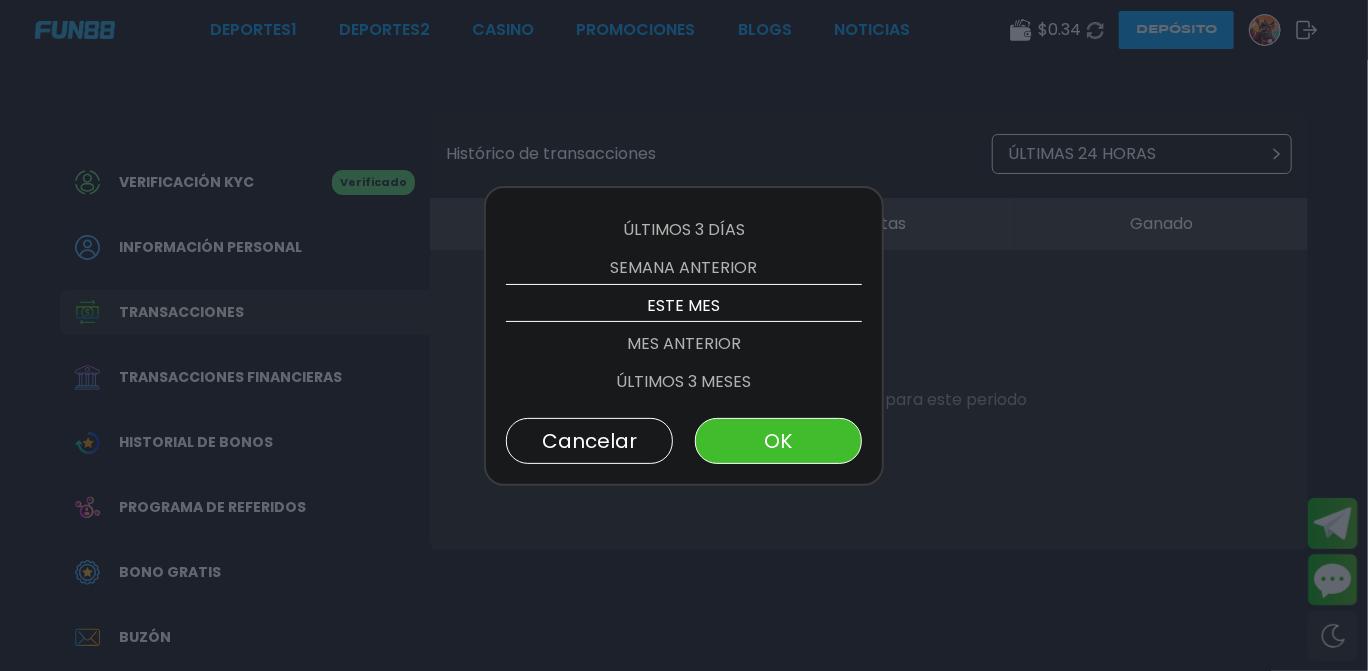 scroll, scrollTop: 114, scrollLeft: 0, axis: vertical 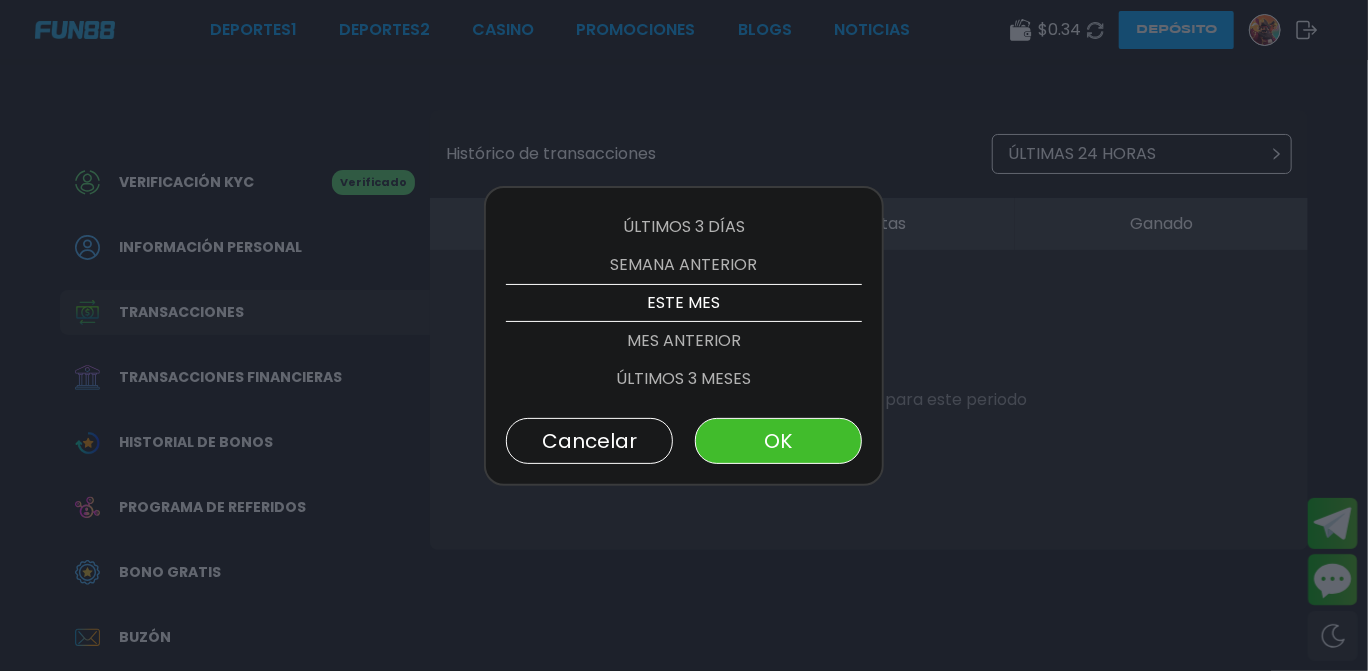 click on "MES ANTERIOR" at bounding box center (684, 341) 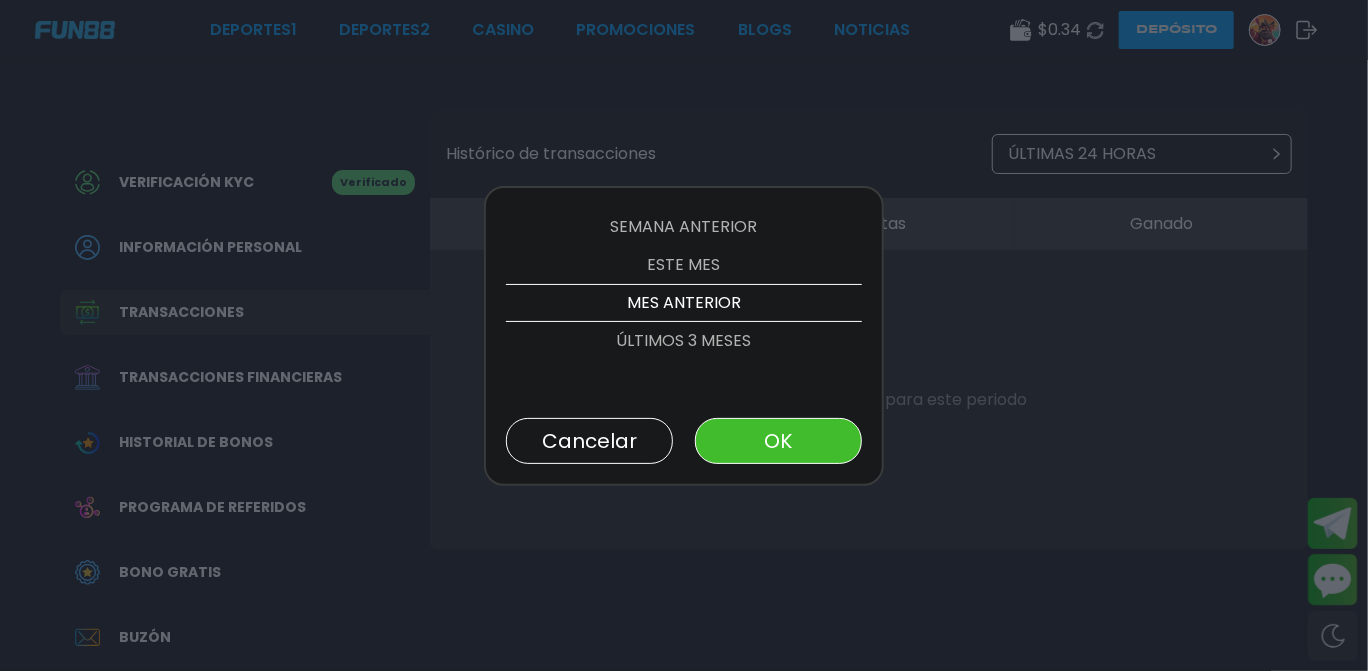 click on "OK" at bounding box center (778, 441) 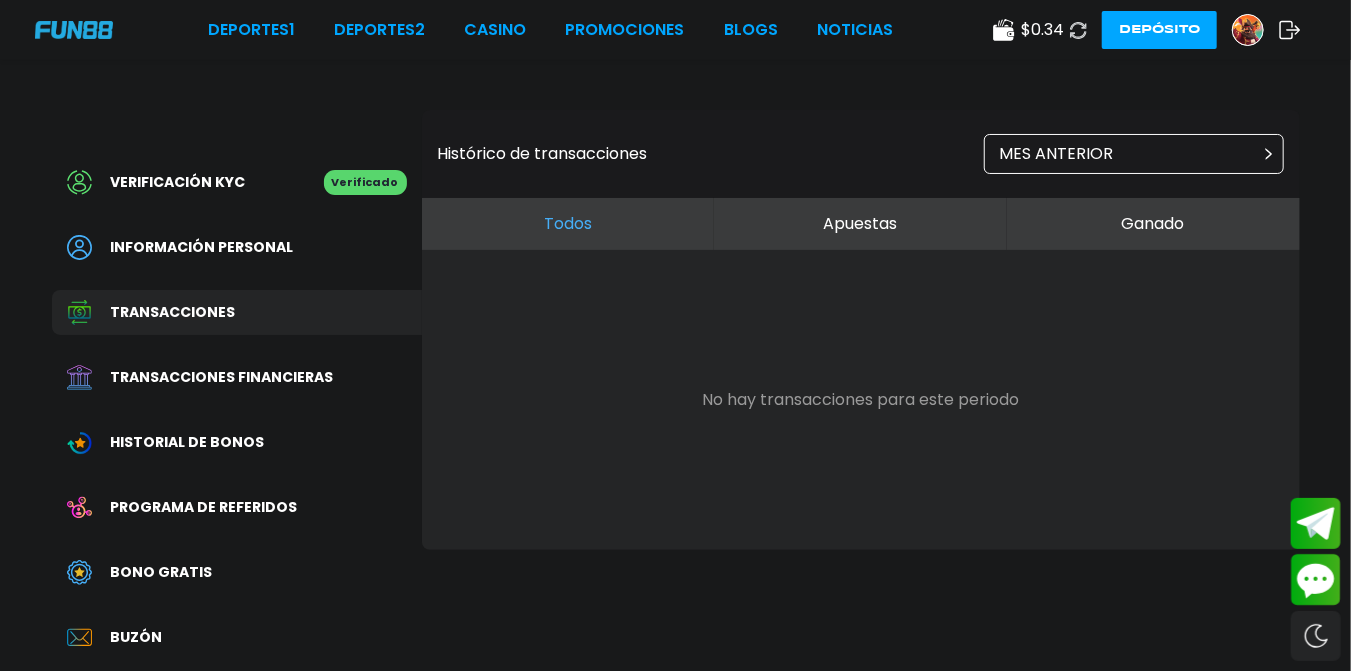 click on "Apuestas" at bounding box center [860, 224] 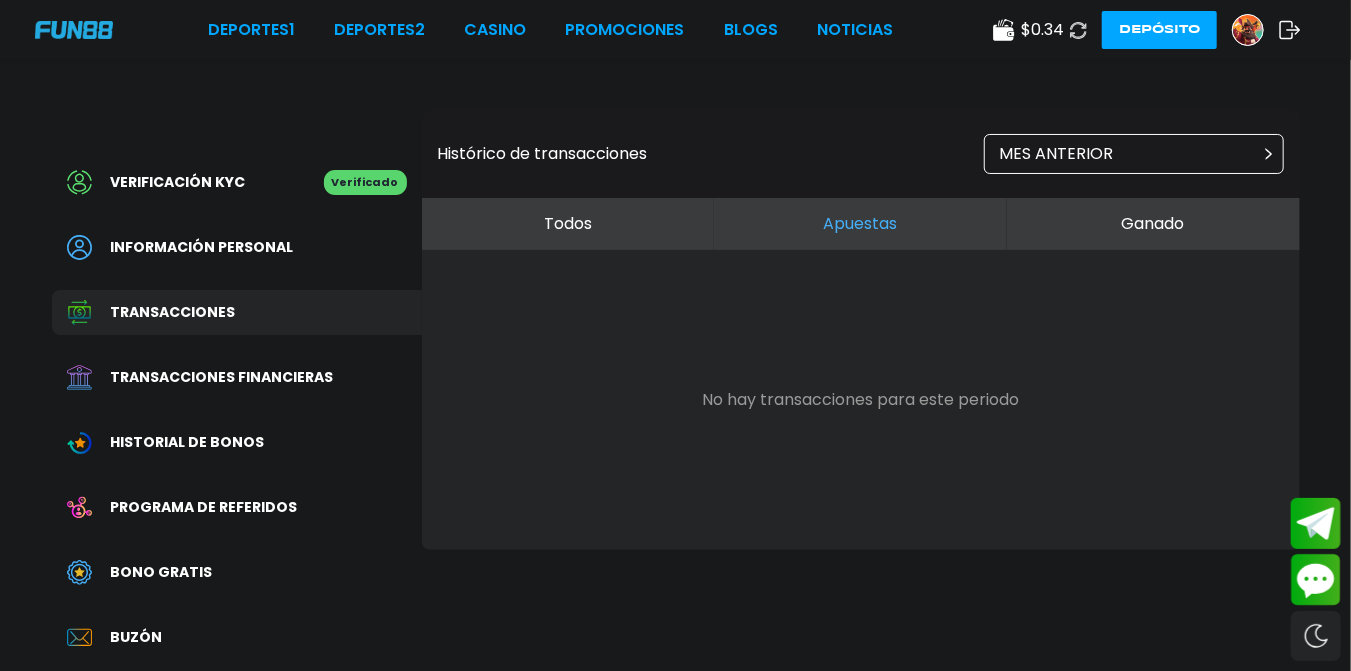 click on "Transacciones financieras" at bounding box center (222, 377) 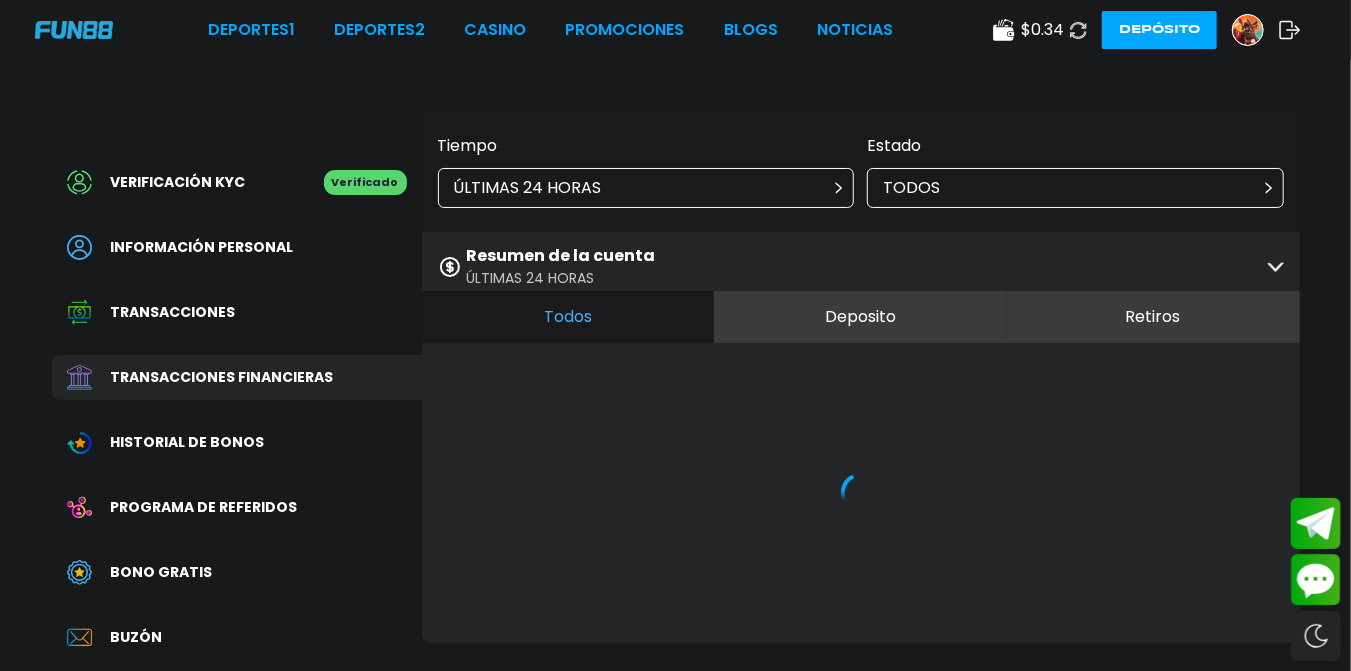click on "Deposito" at bounding box center [860, 317] 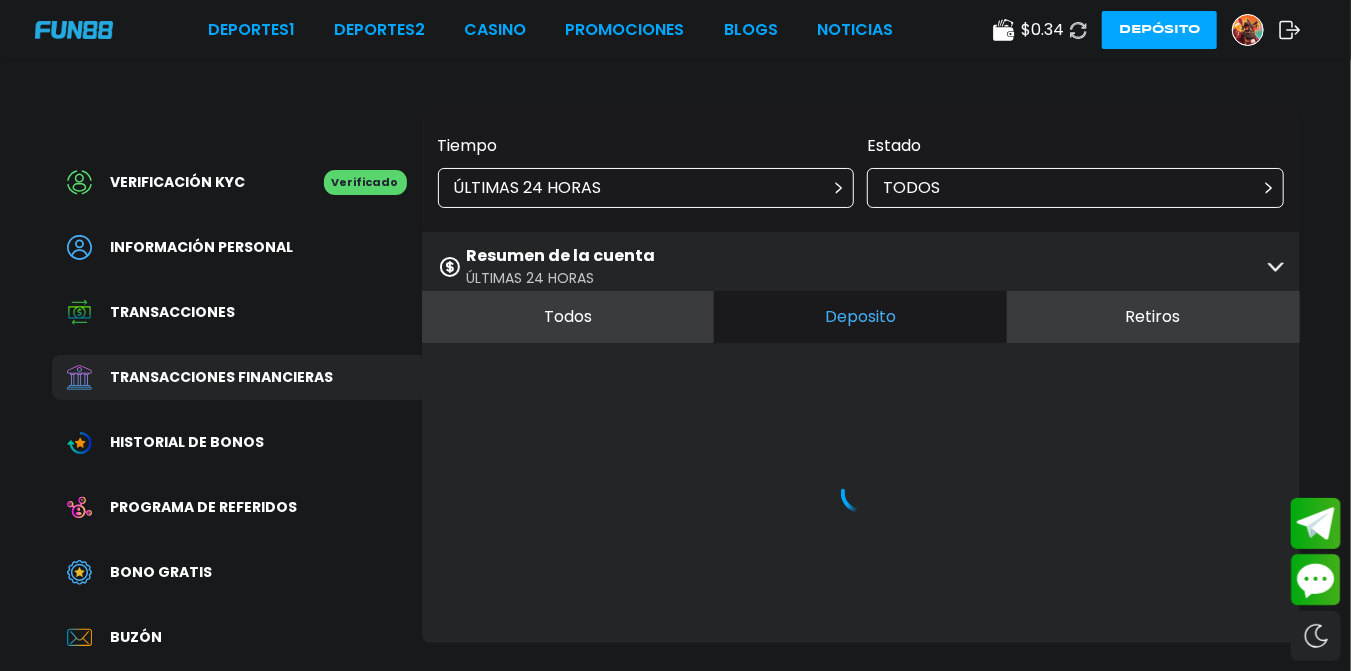 click on "Resumen de la cuenta ÚLTIMAS 24 HORAS" at bounding box center [861, 266] 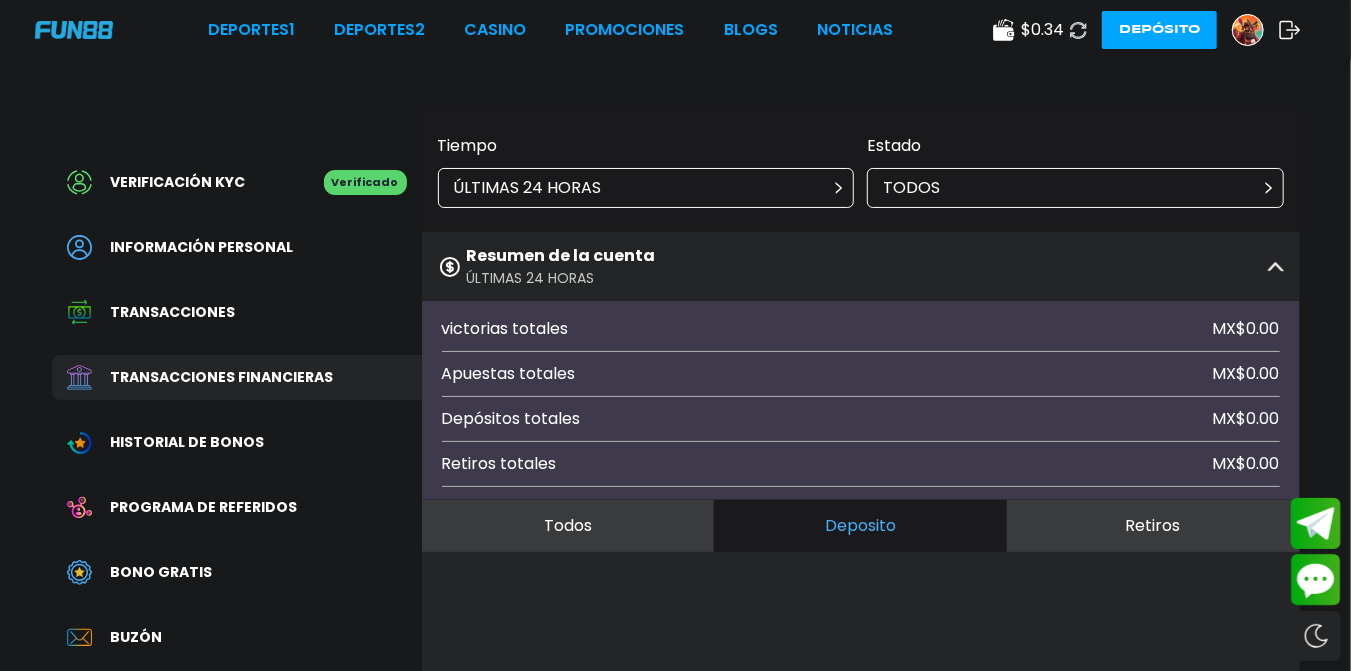 click on "TODOS" at bounding box center [1075, 188] 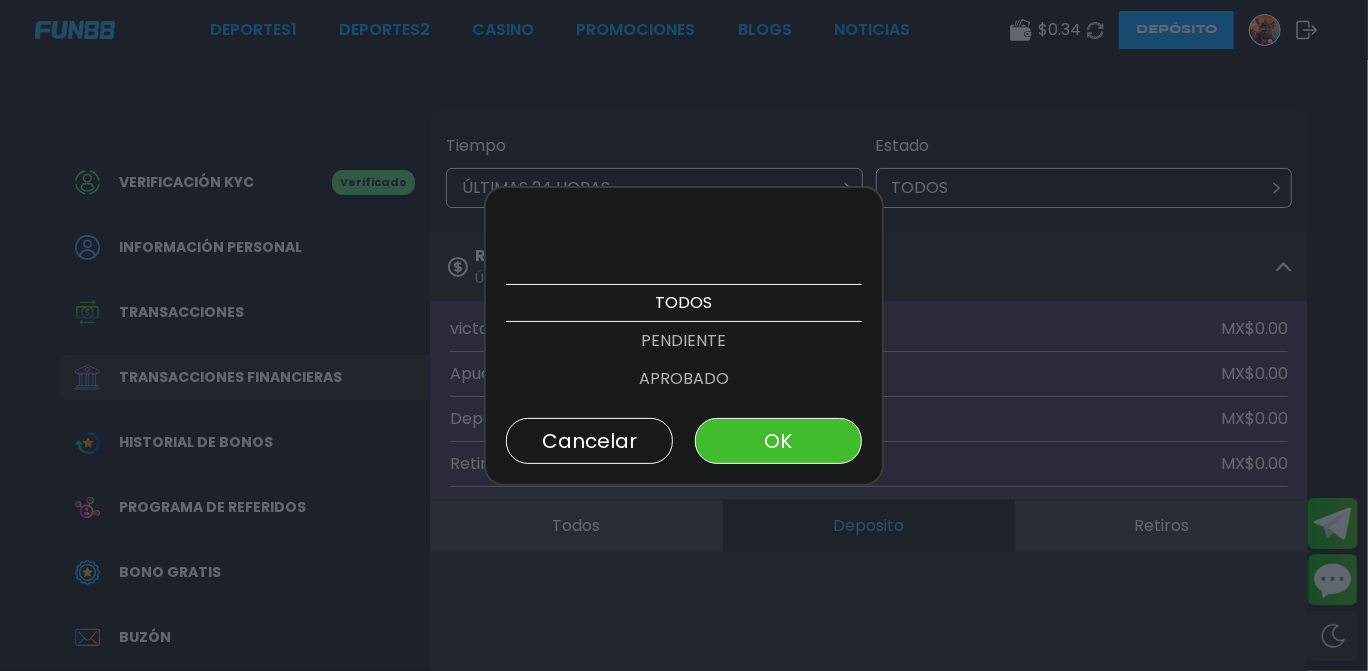click at bounding box center (684, 335) 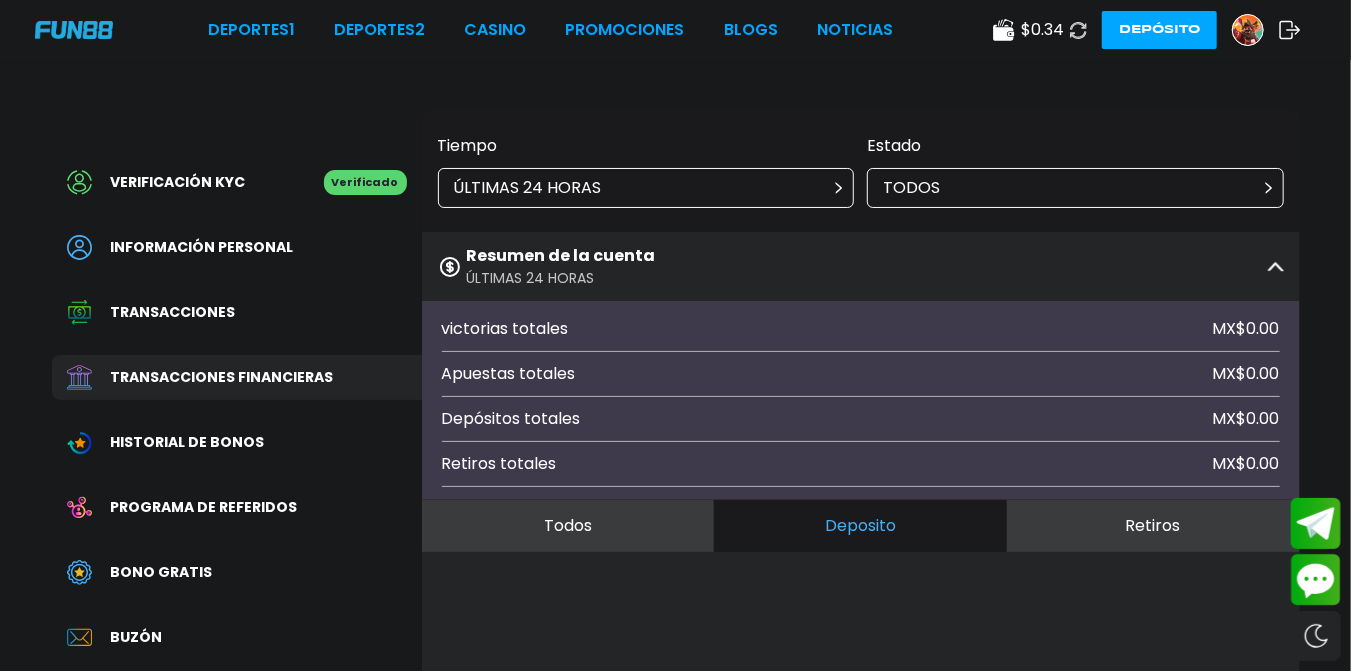 click on "Tiempo ÚLTIMAS 24 HORAS" at bounding box center [646, 171] 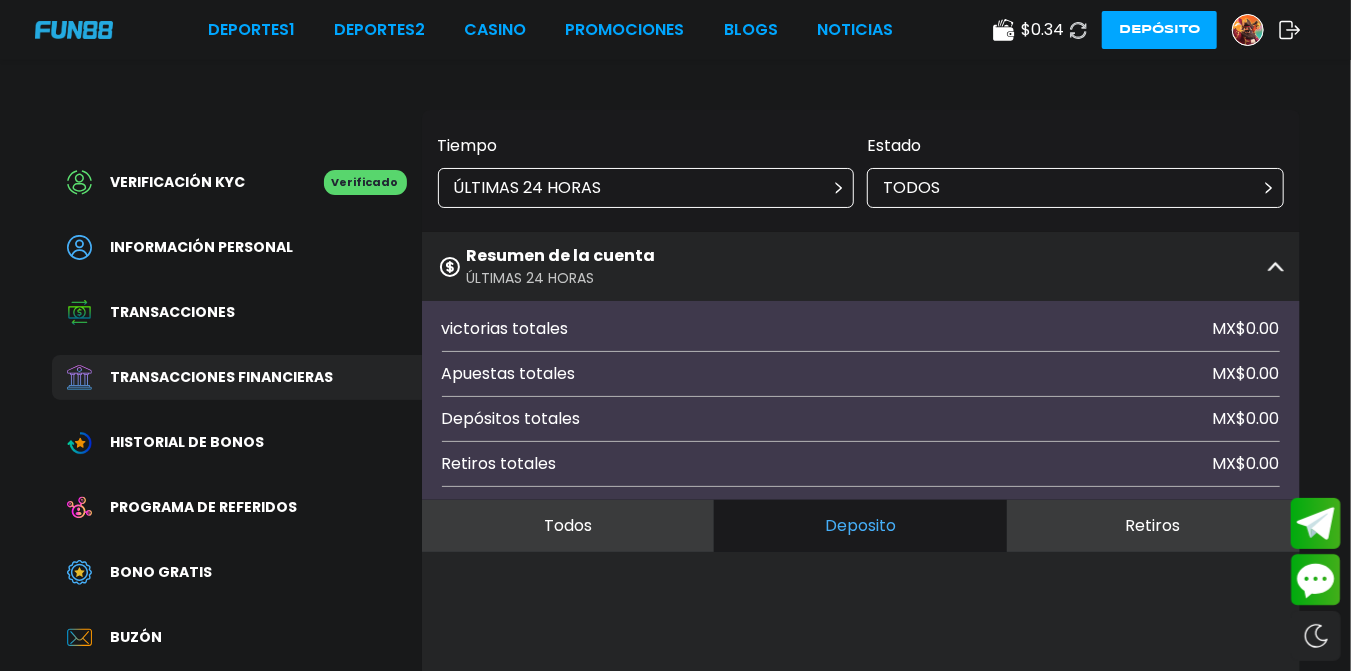 click on "ÚLTIMAS 24 HORAS" at bounding box center [646, 188] 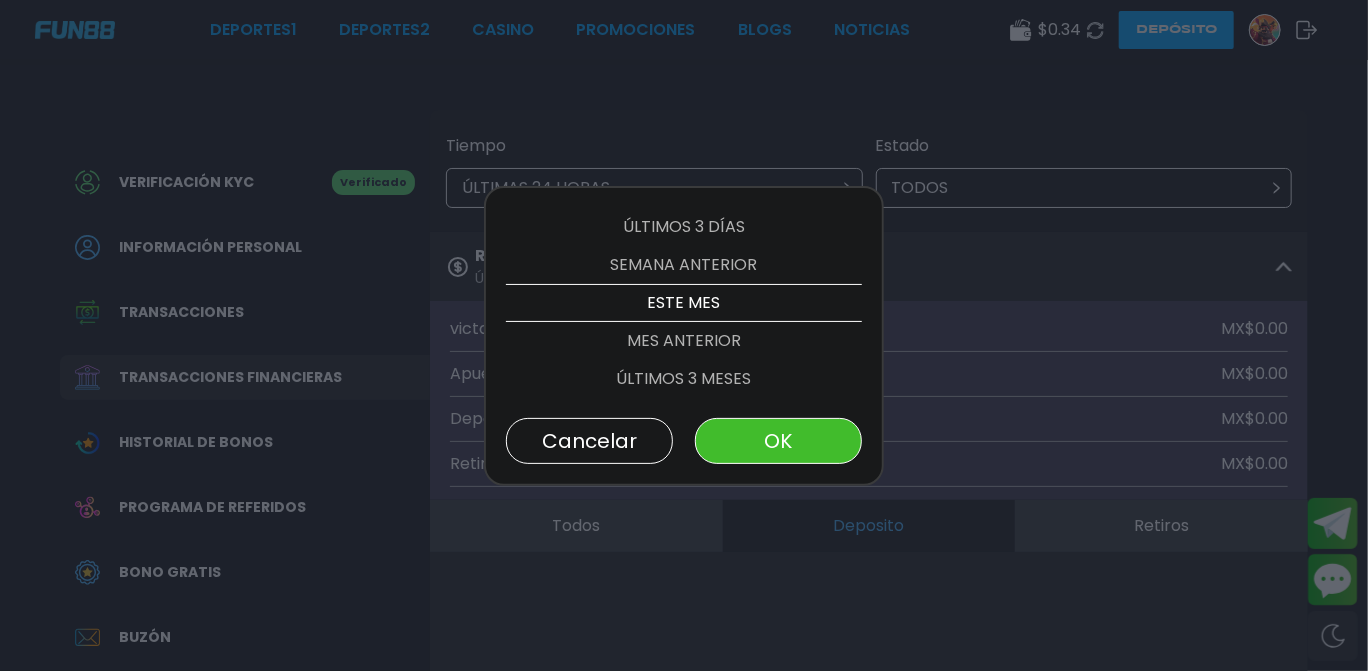 click on "MES ANTERIOR" at bounding box center [684, 341] 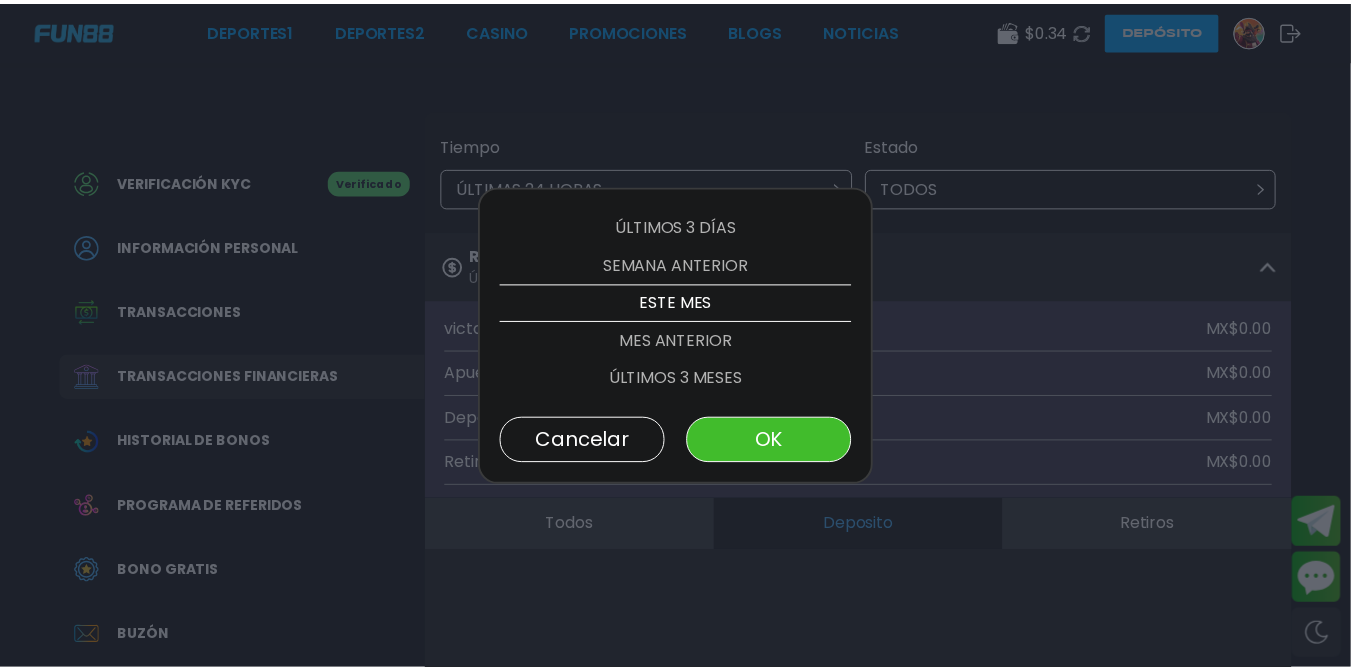 scroll, scrollTop: 152, scrollLeft: 0, axis: vertical 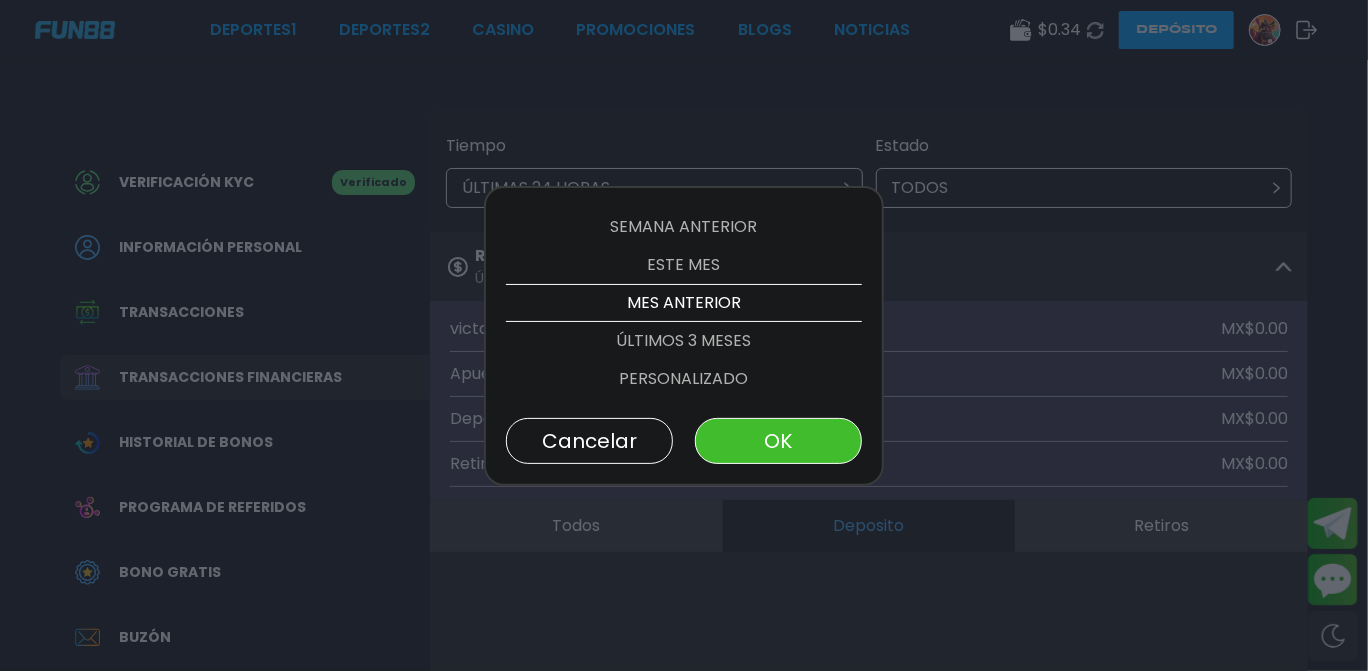 click on "OK" at bounding box center [778, 441] 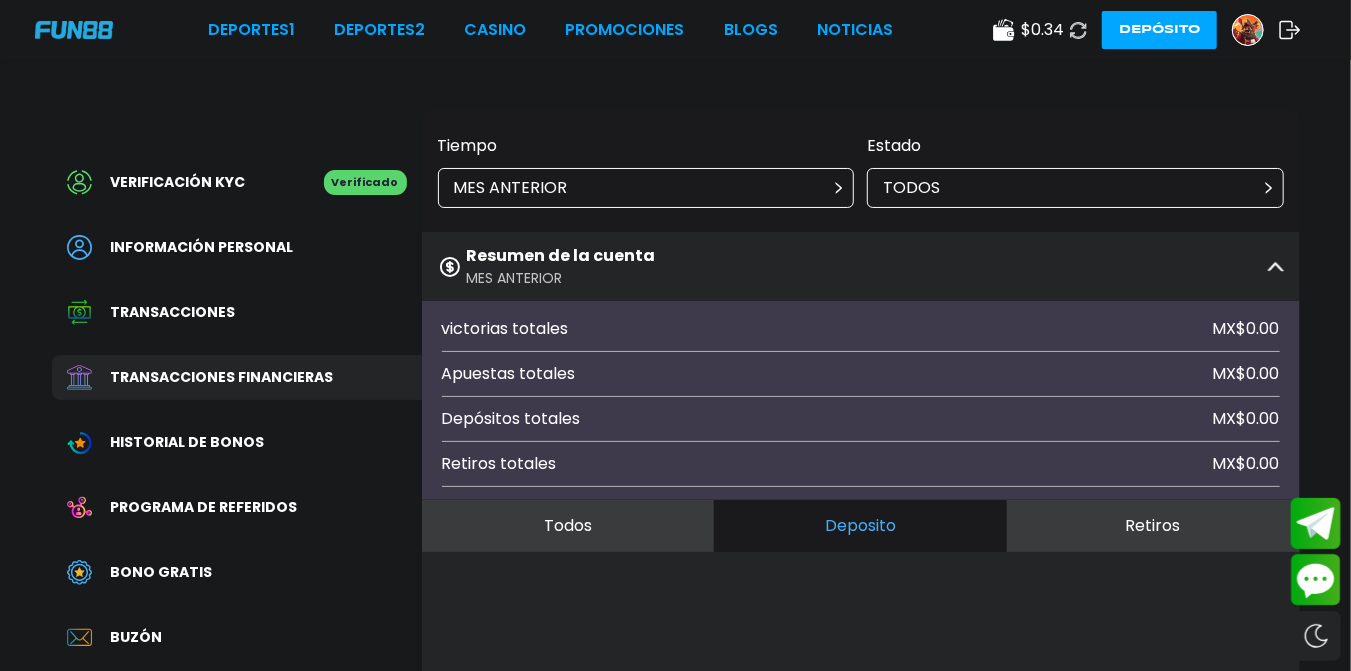 click on "Resumen de la cuenta MES ANTERIOR" at bounding box center [861, 266] 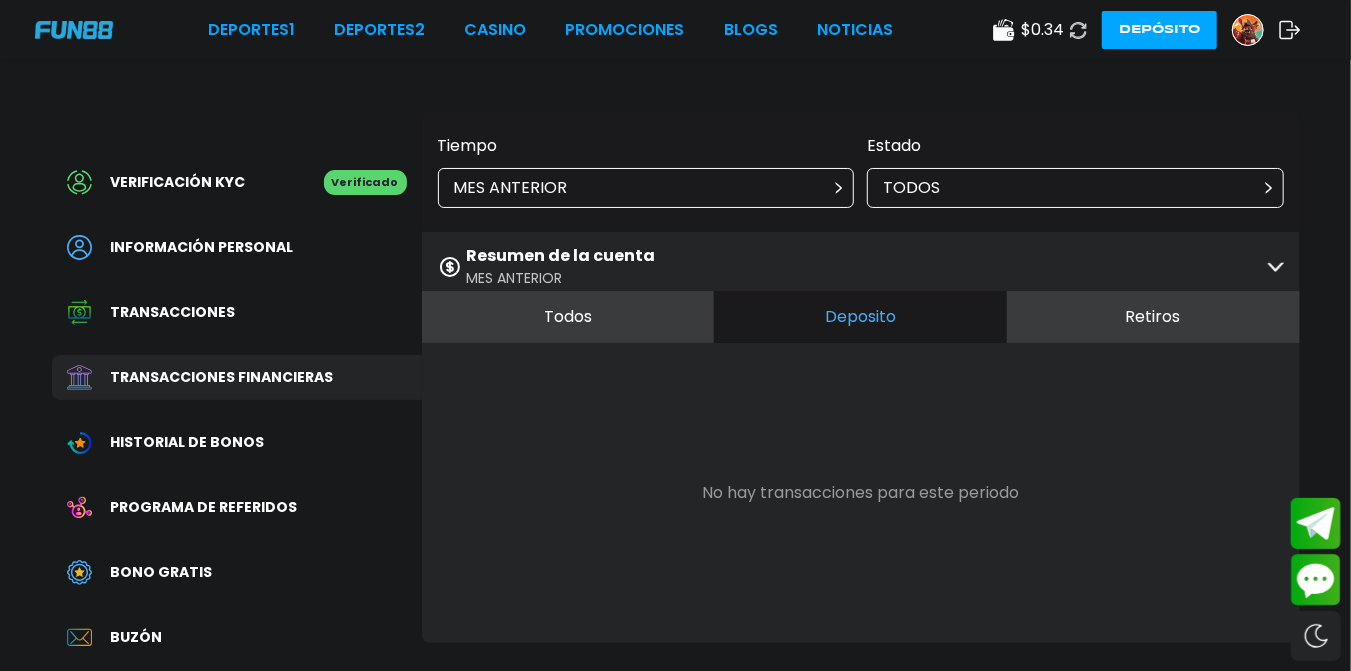 click on "Todos" at bounding box center (568, 317) 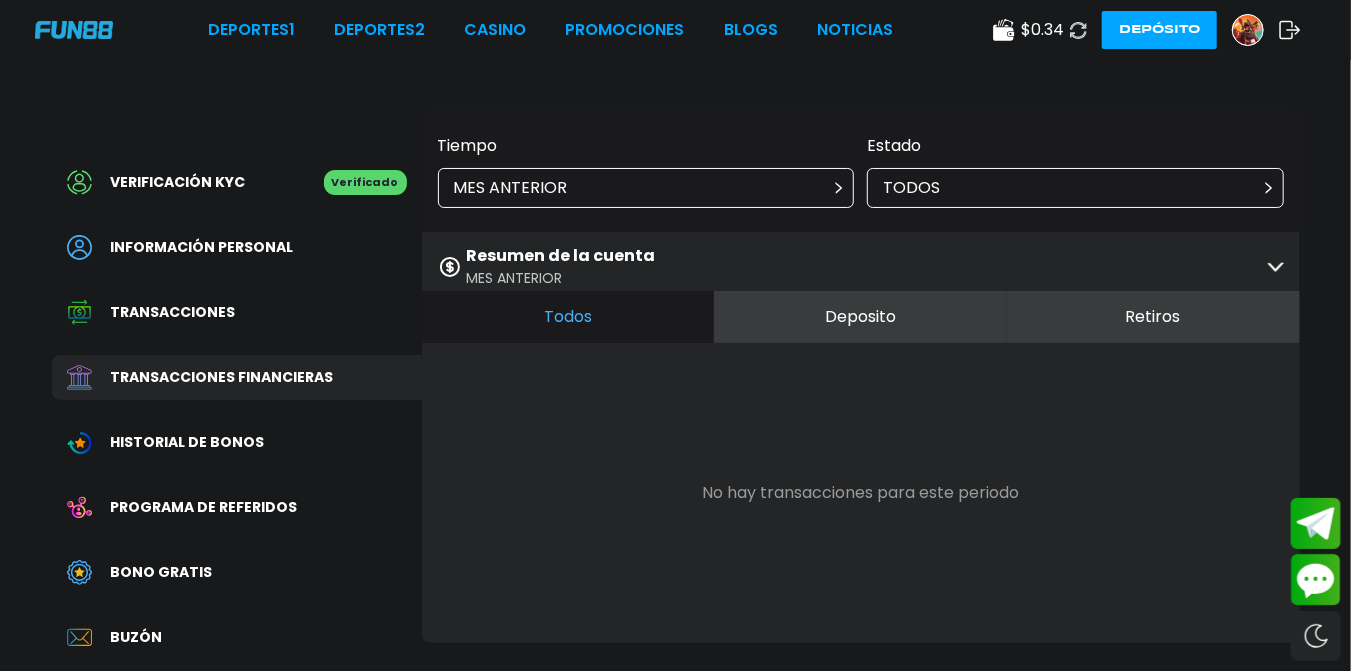 click on "Bono Gratis" at bounding box center (162, 572) 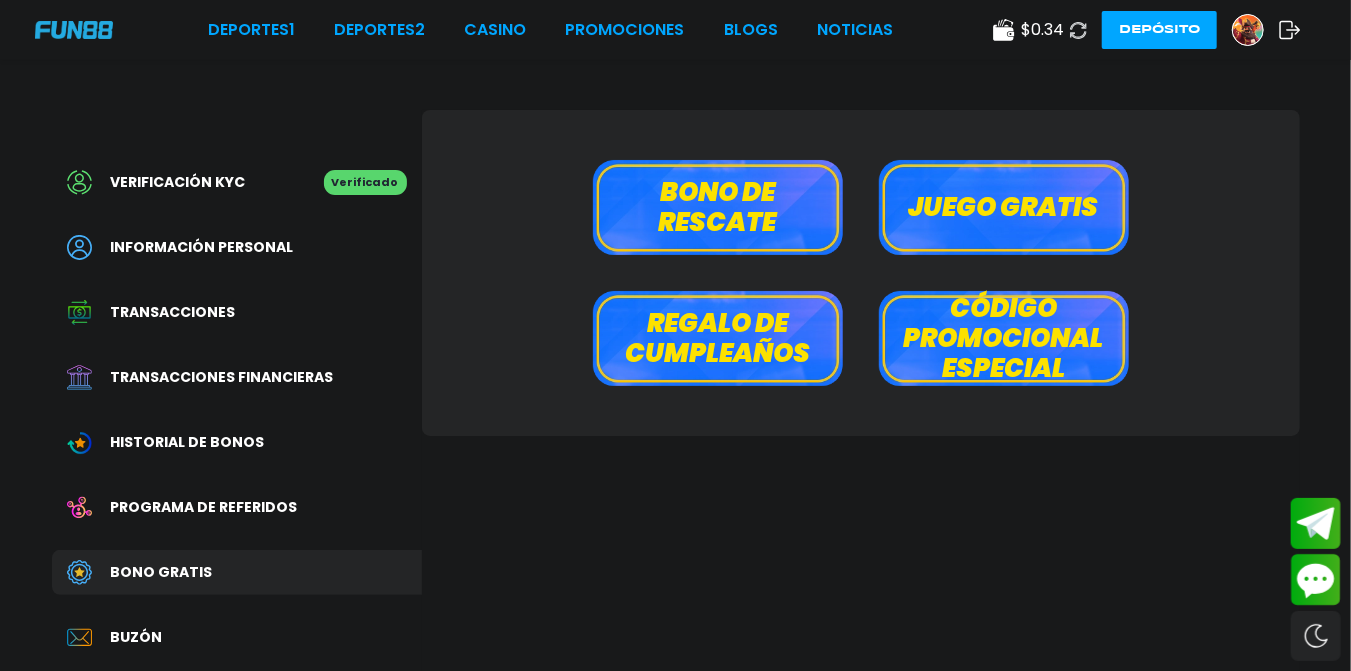 click on "Código promocional especial" at bounding box center (1004, 338) 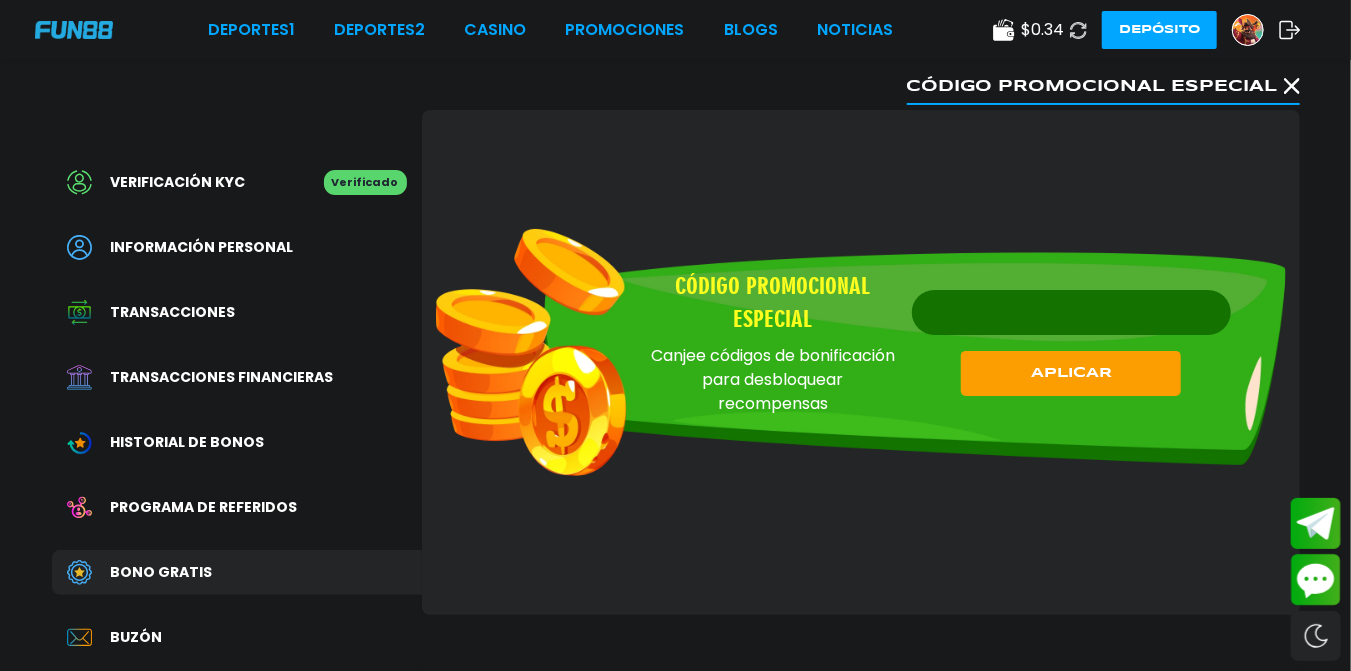 click on "Bono Gratis" at bounding box center (237, 572) 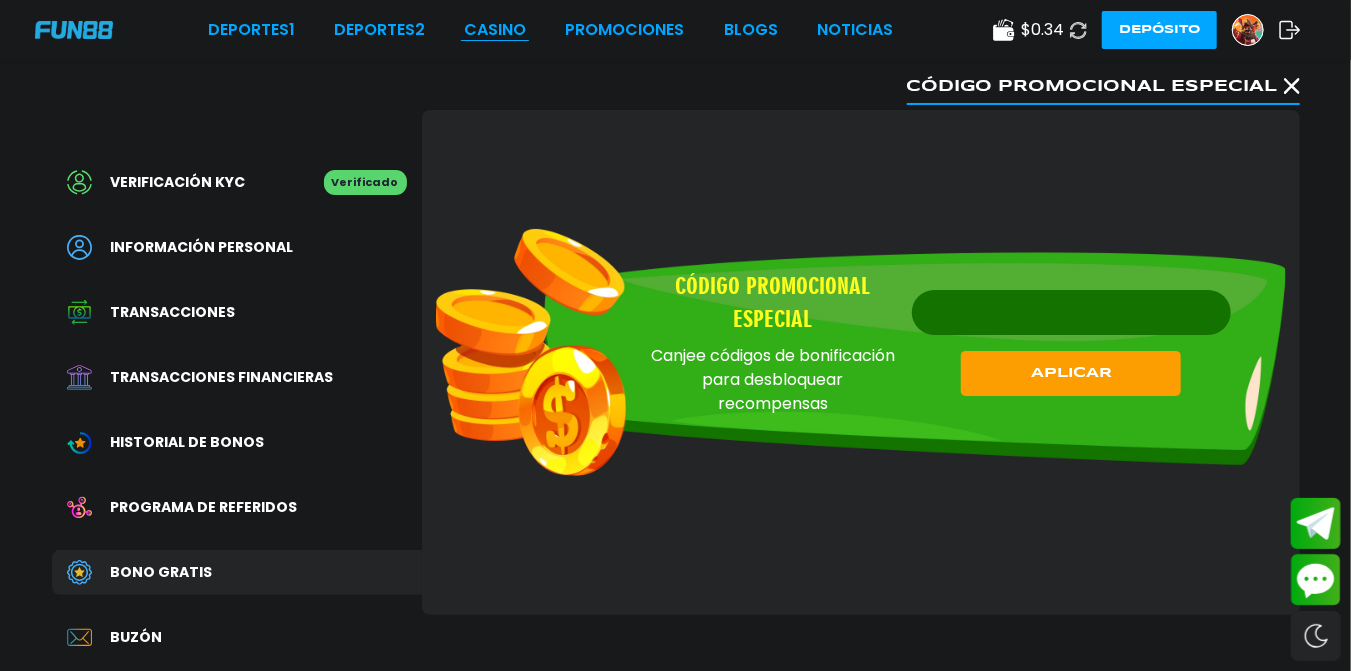 click on "CASINO" at bounding box center (495, 30) 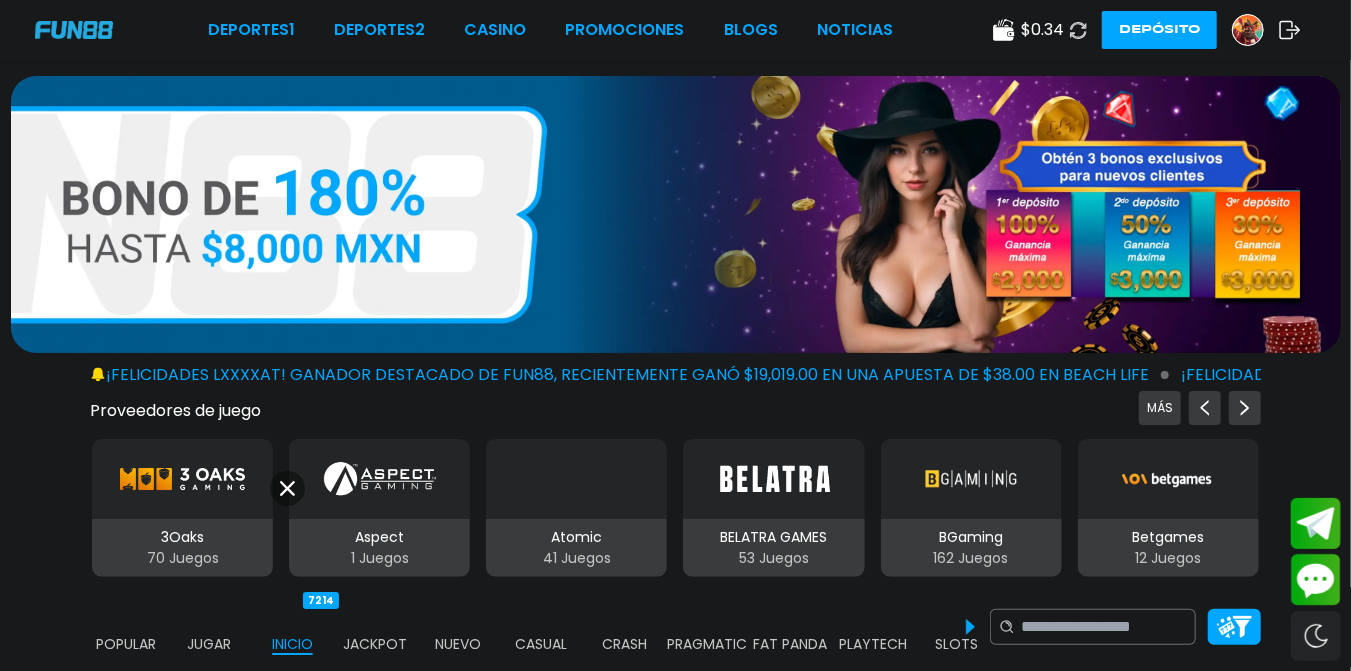 drag, startPoint x: 1349, startPoint y: 115, endPoint x: 1366, endPoint y: 120, distance: 17.720045 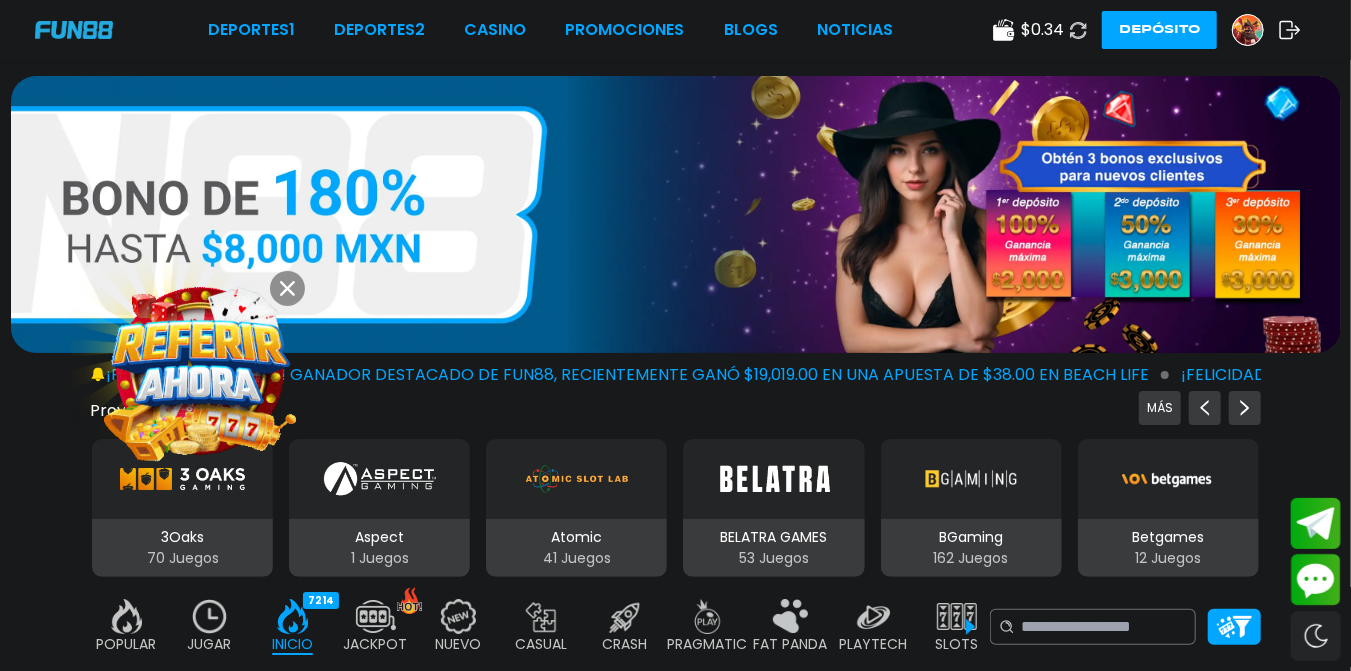 click on "Deportes  1 Deportes  2 CASINO Promociones BLOGS NOTICIAS $ 0.34 Depósito ¡FELICIDADES l[USERNAME]! GANADOR DESTACADO DE FUN88, RECIENTEMENTE GANÓ $19,019.00 EN UNA APUESTA DE $38.00 EN Beach Life ¡FELICIDADES c[USERNAME]9! GANADOR DESTACADO DE FUN88, RECIENTEMENTE GANÓ $5,706.12 EN UNA APUESTA DE $2.40 EN Gates of Hades ¡FELICIDADES ger[USERNAME]1! GANADOR DESTACADO DE FUN88, RECIENTEMENTE GANÓ $6,000.00 EN UNA APUESTA DE $60.00 EN Fortune Mouse Proveedores de juego MÁS 3Oaks 70   Juegos Aspect 1   Juegos Atomic 41   Juegos BELATRA GAMES 53   Juegos BGaming 162   Juegos Betgames 12   Juegos BluePrint 106   Juegos Booming Games 109   Juegos Caleta 114   Juegos EVOPLAY 211   Juegos Endorphina 168   Juegos Everymatrix 130   Juegos Evolution 339   Juegos Expanse 47   Juegos Ezugi 95   Juegos FC 45   Juegos Funky 2   Juegos GameArt 87   Juegos Games Global 79   Juegos GamoMat 192   Juegos Habanero 207   Juegos Hacksaw 458   Juegos IMoon 2   Juegos" at bounding box center (675, 2774) 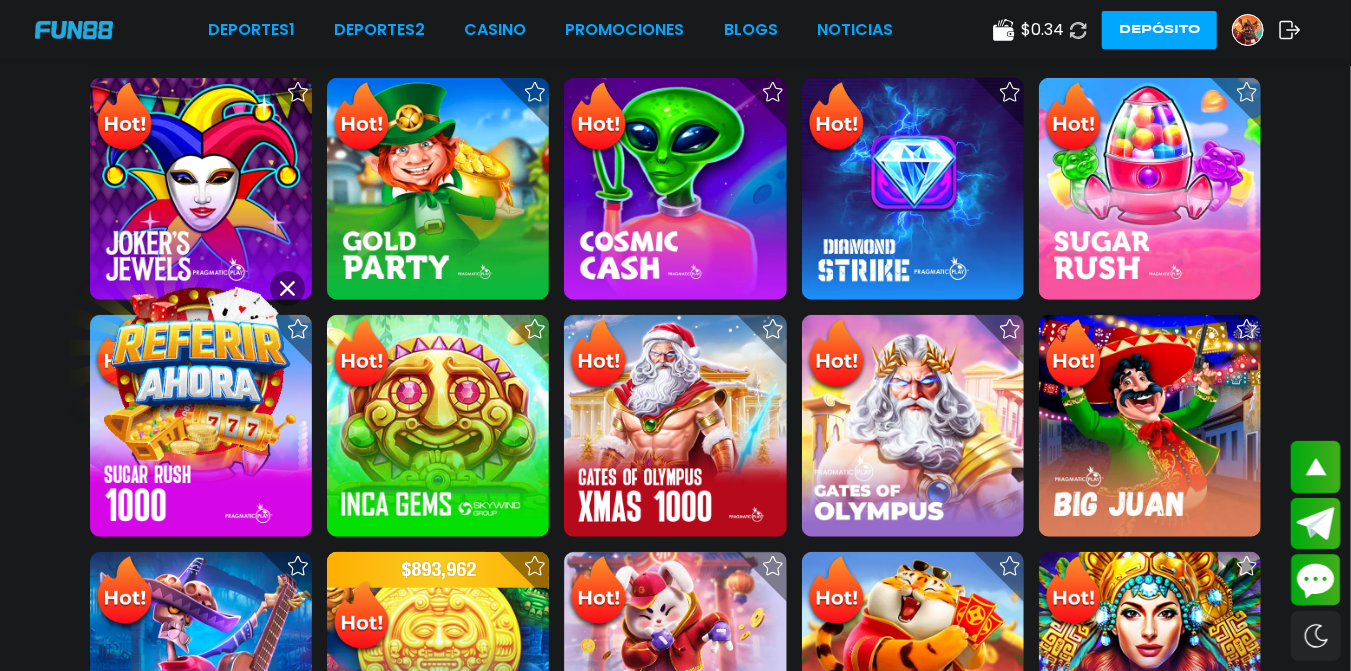 scroll, scrollTop: 610, scrollLeft: 0, axis: vertical 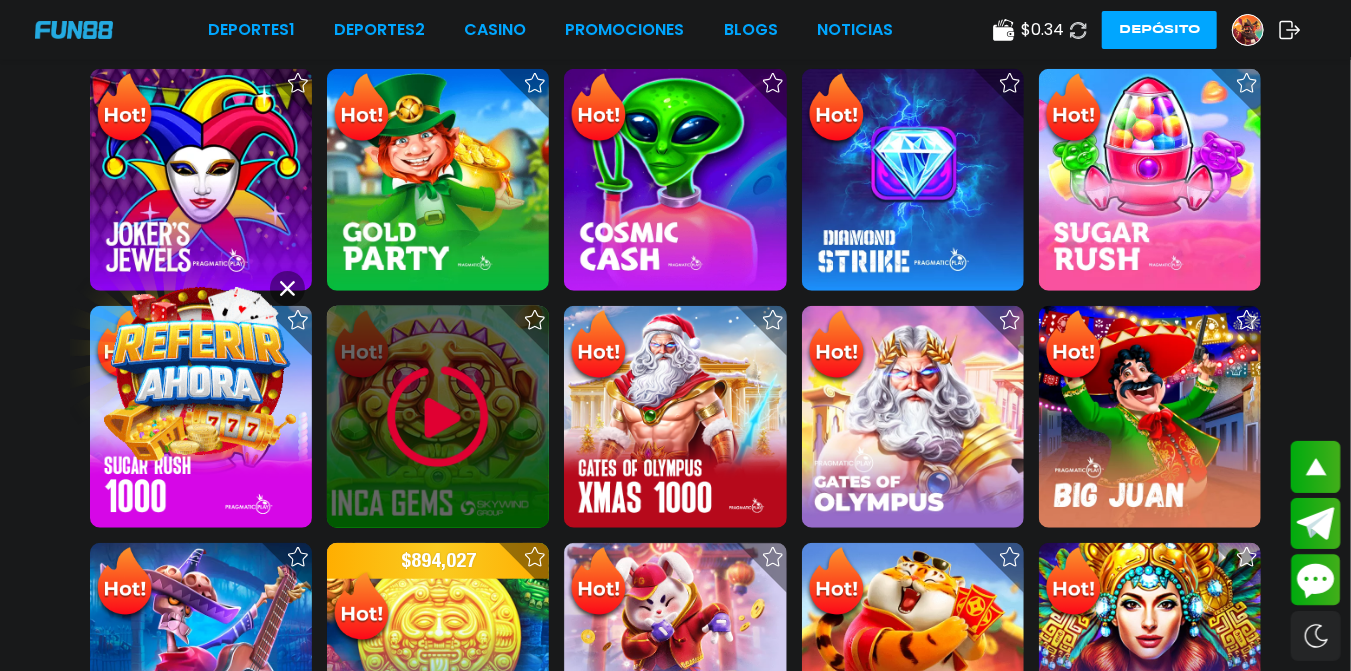 click at bounding box center [438, 417] 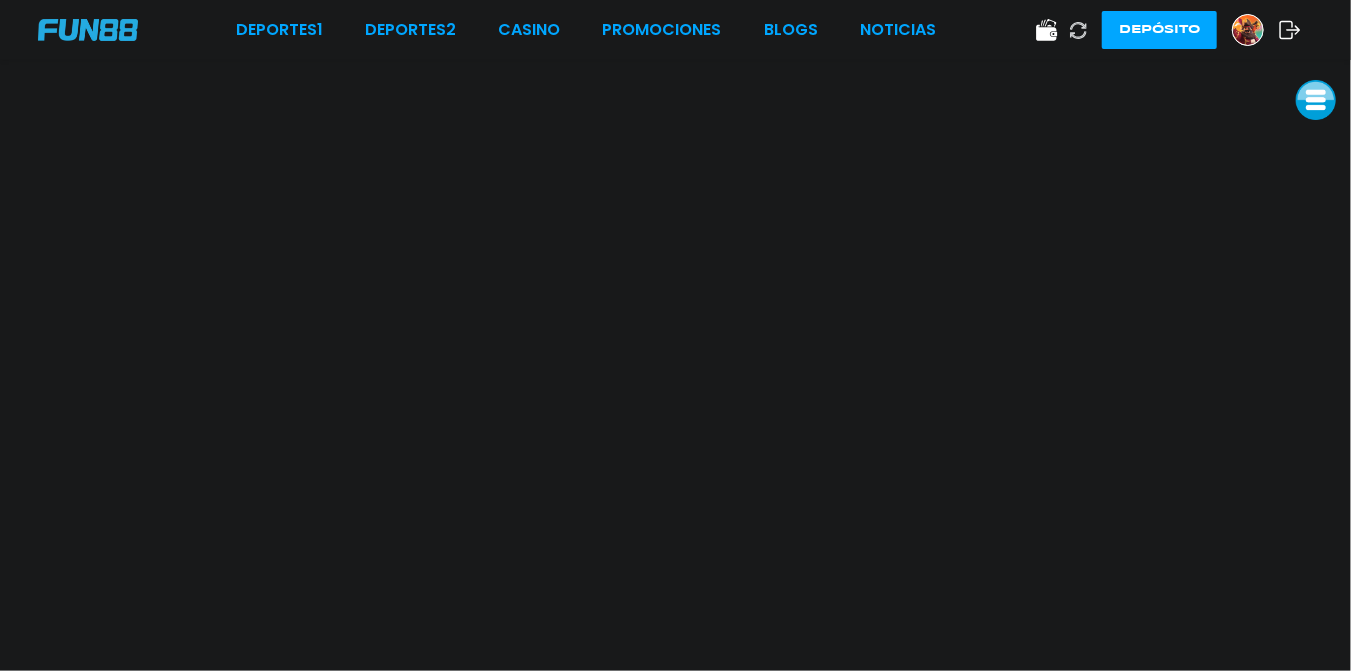 scroll, scrollTop: 0, scrollLeft: 0, axis: both 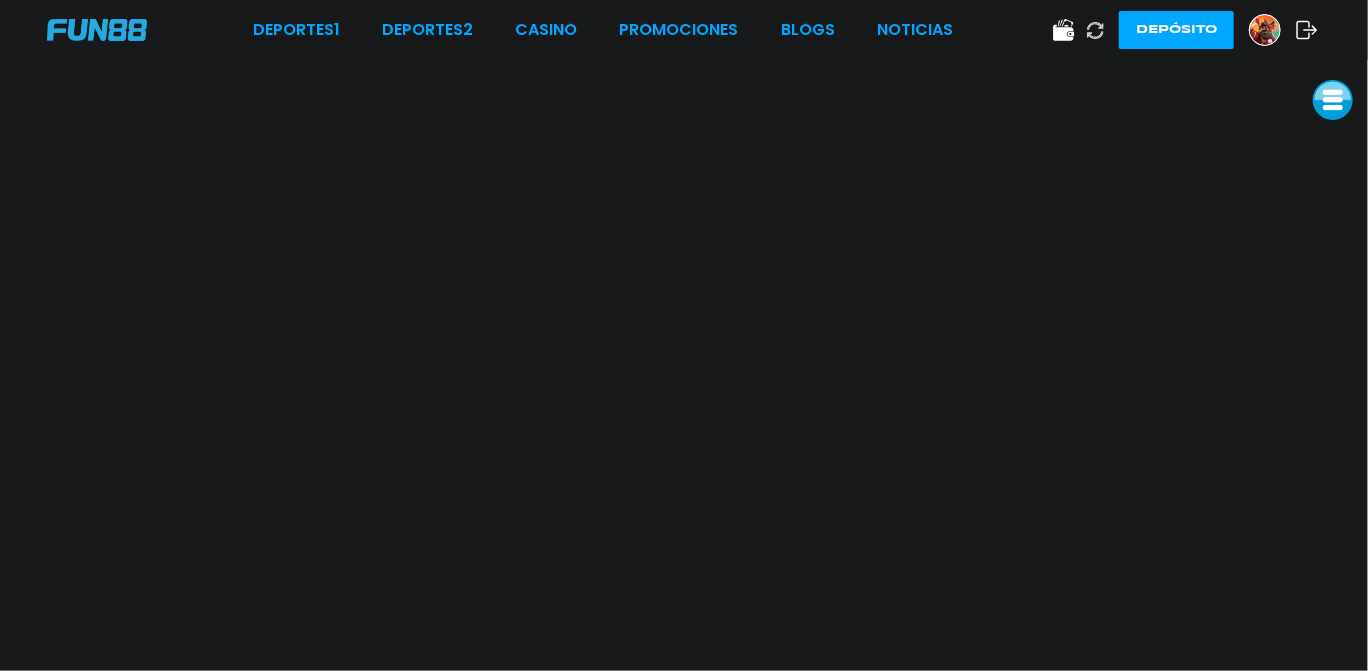 click 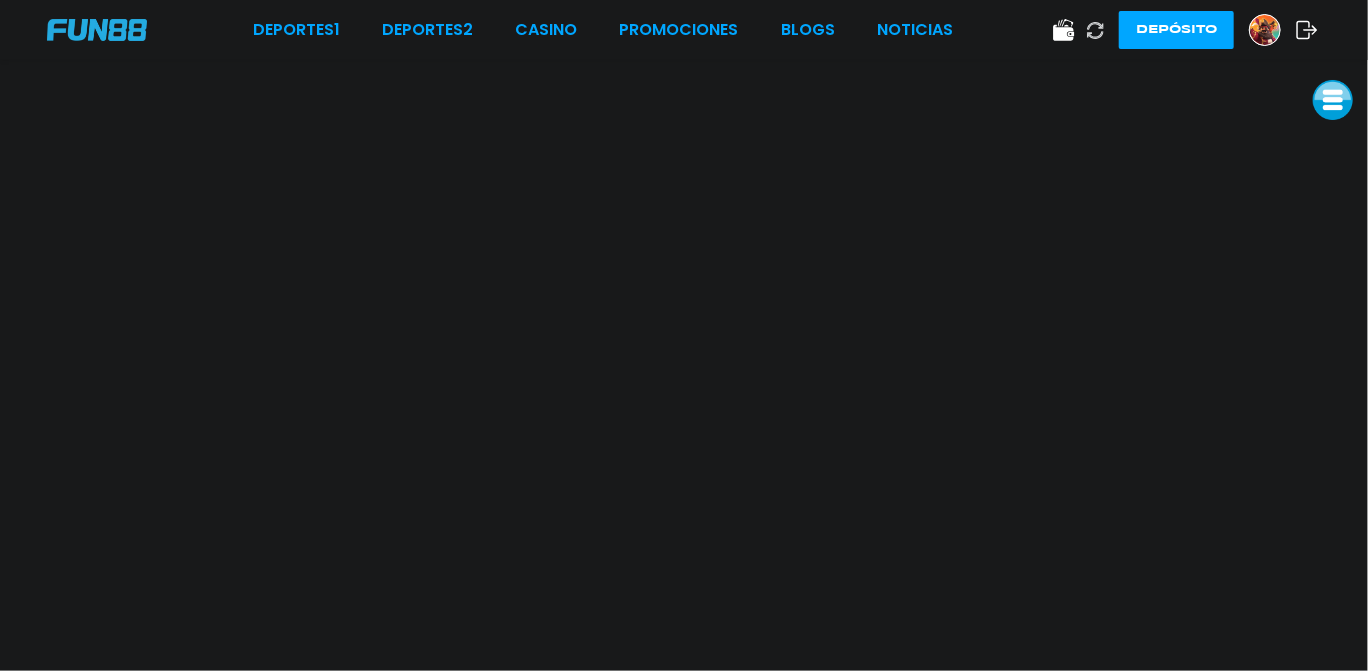 click 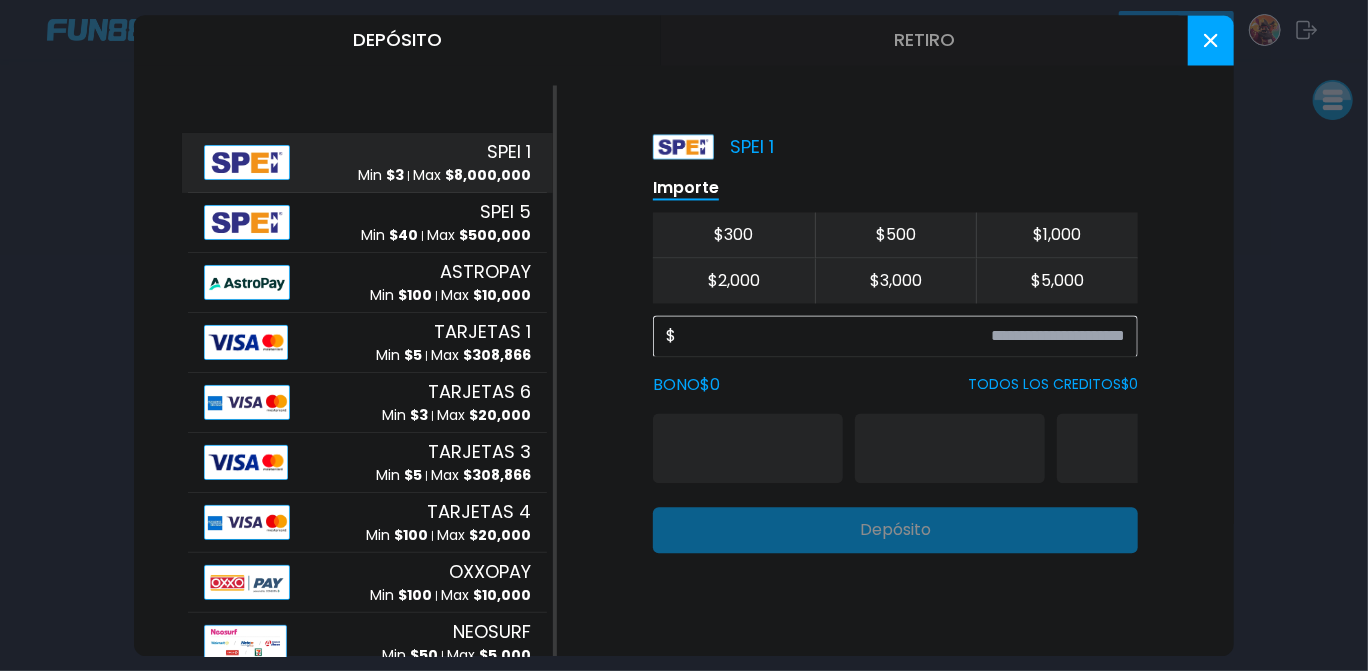 click at bounding box center [1211, 40] 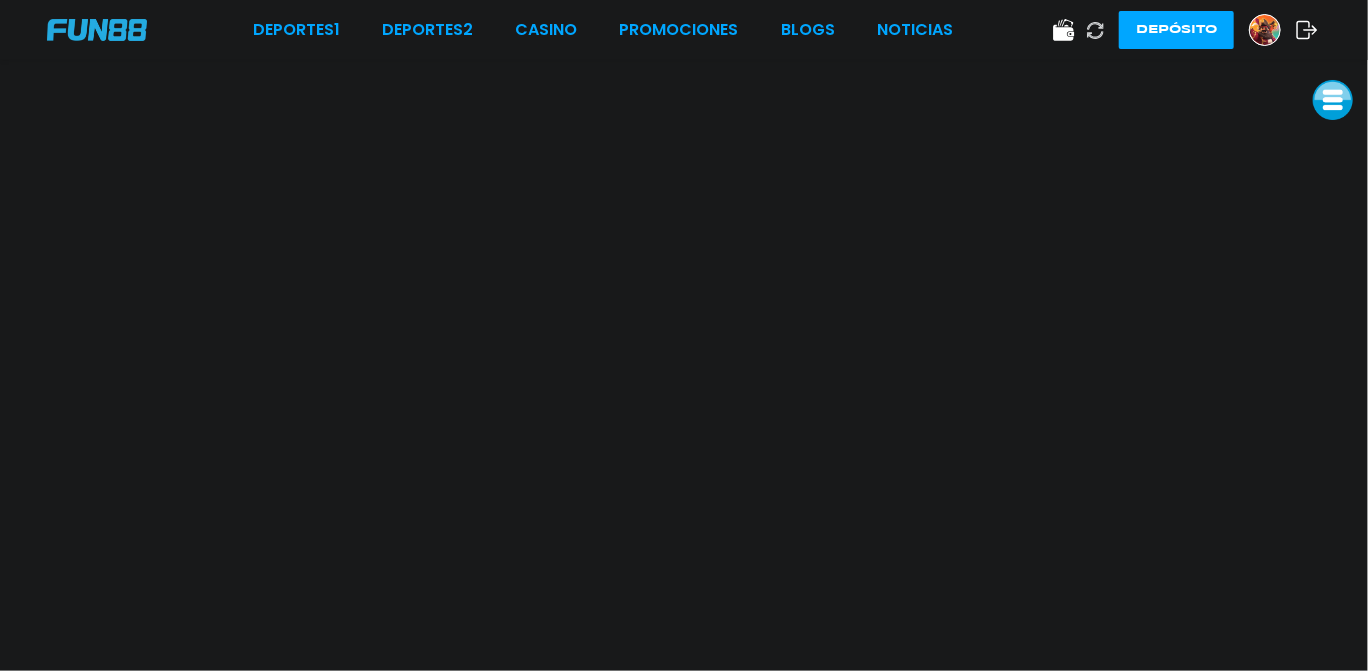 click at bounding box center [1265, 30] 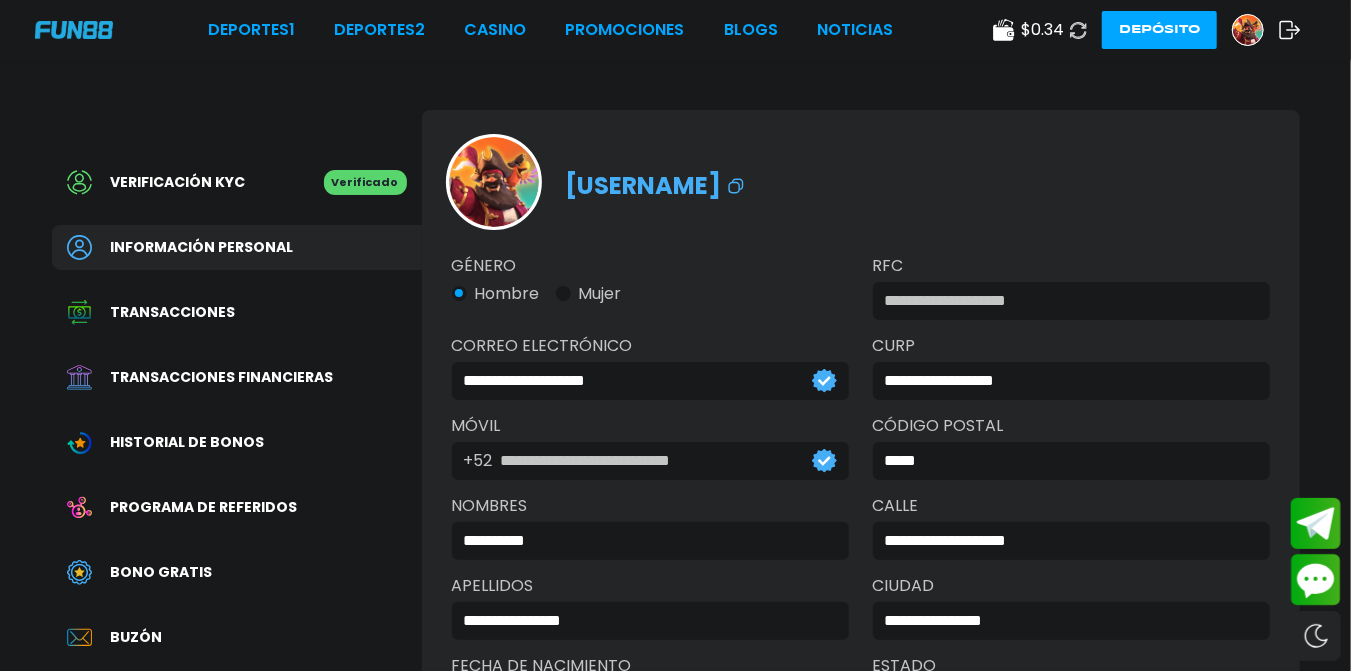 click on "Bono Gratis" at bounding box center (237, 572) 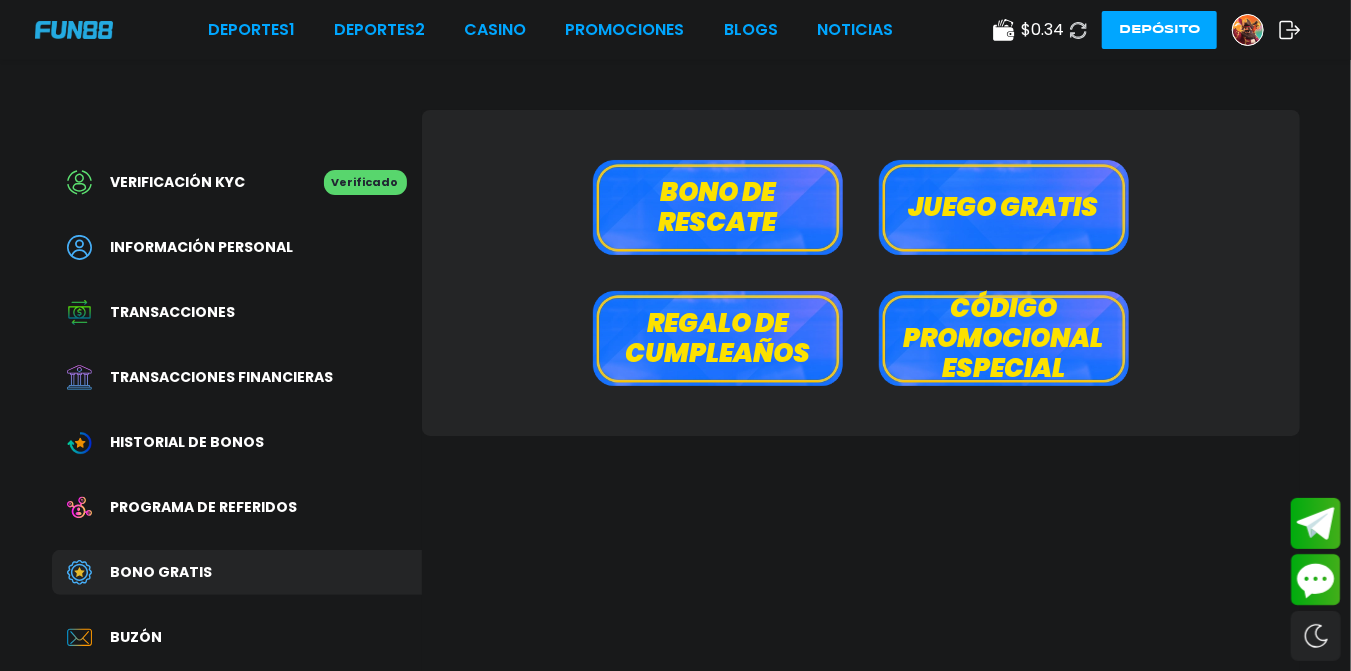 click on "Verificación KYC" at bounding box center [178, 182] 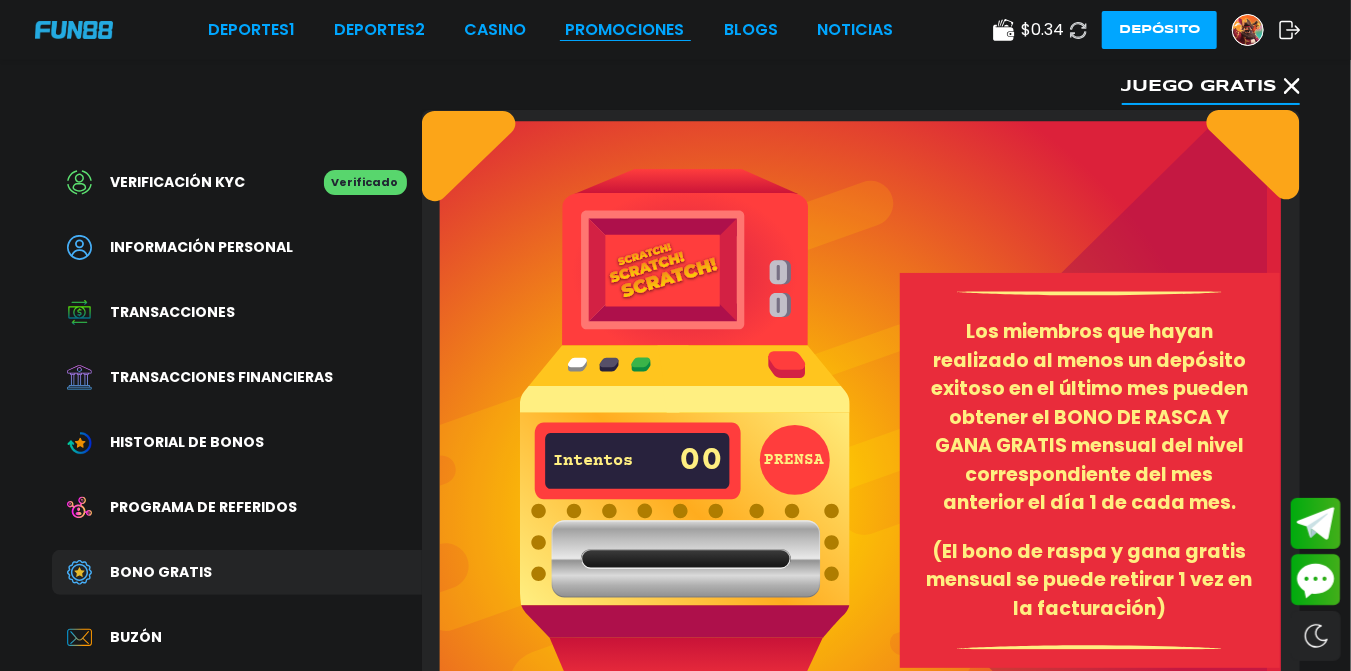 click on "Promociones" at bounding box center (625, 30) 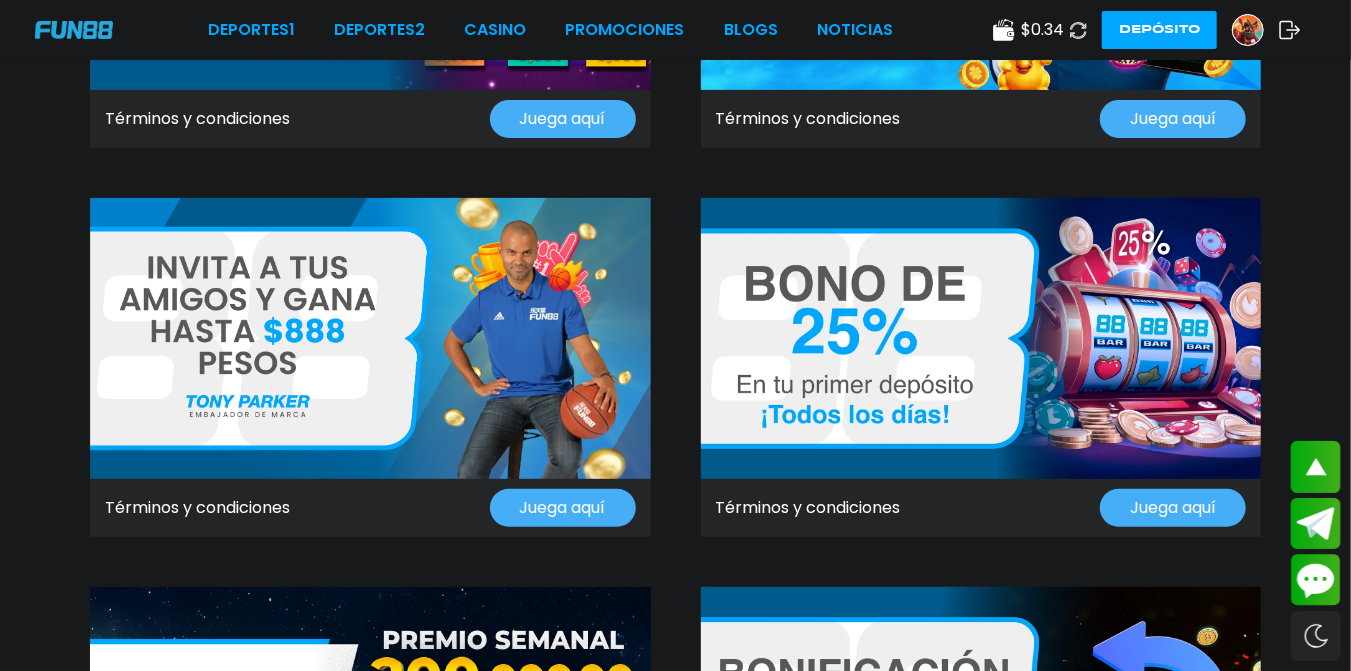 scroll, scrollTop: 0, scrollLeft: 0, axis: both 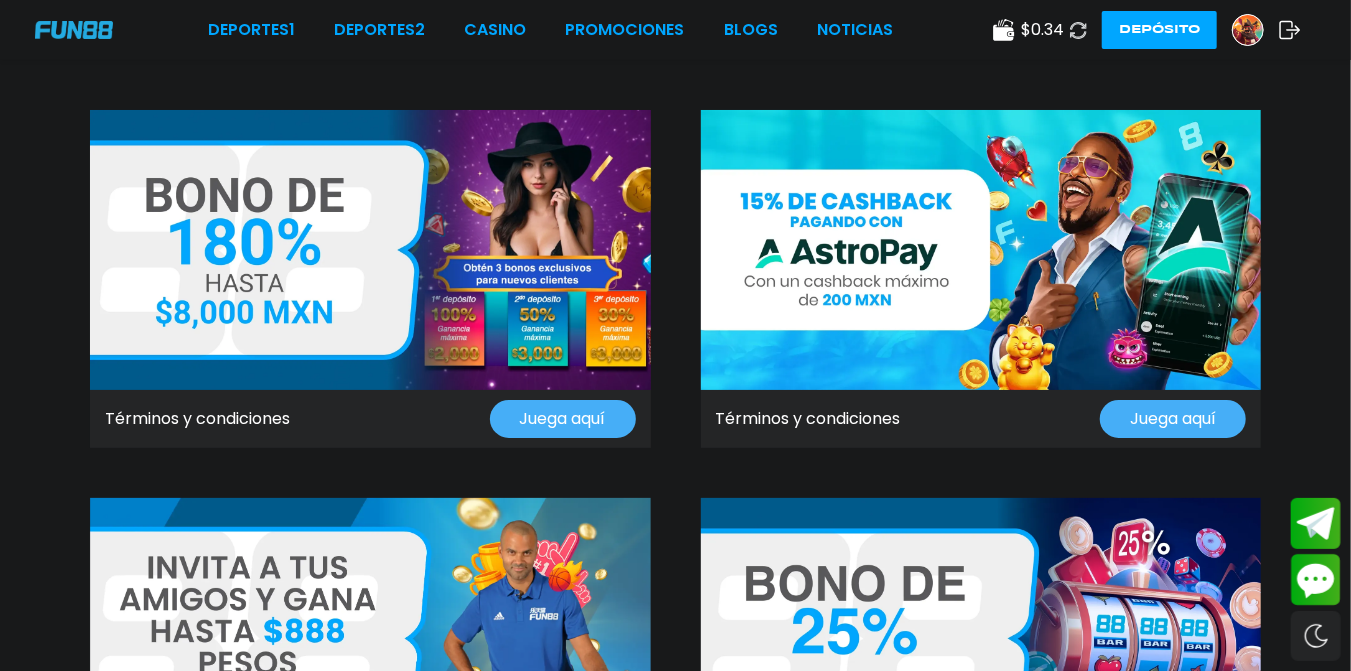 click on "Deportes  1 Deportes  2 CASINO Promociones BLOGS NOTICIAS $ 0.34 Depósito" at bounding box center [675, 30] 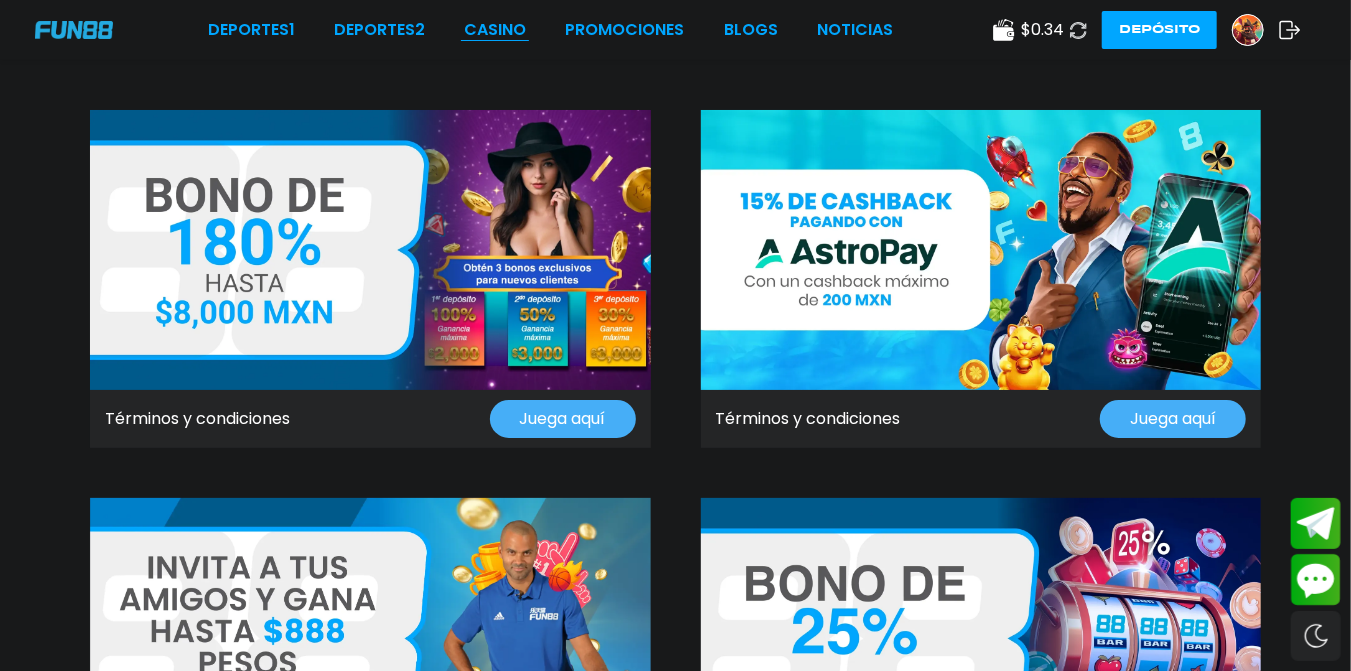 click on "CASINO" at bounding box center [495, 30] 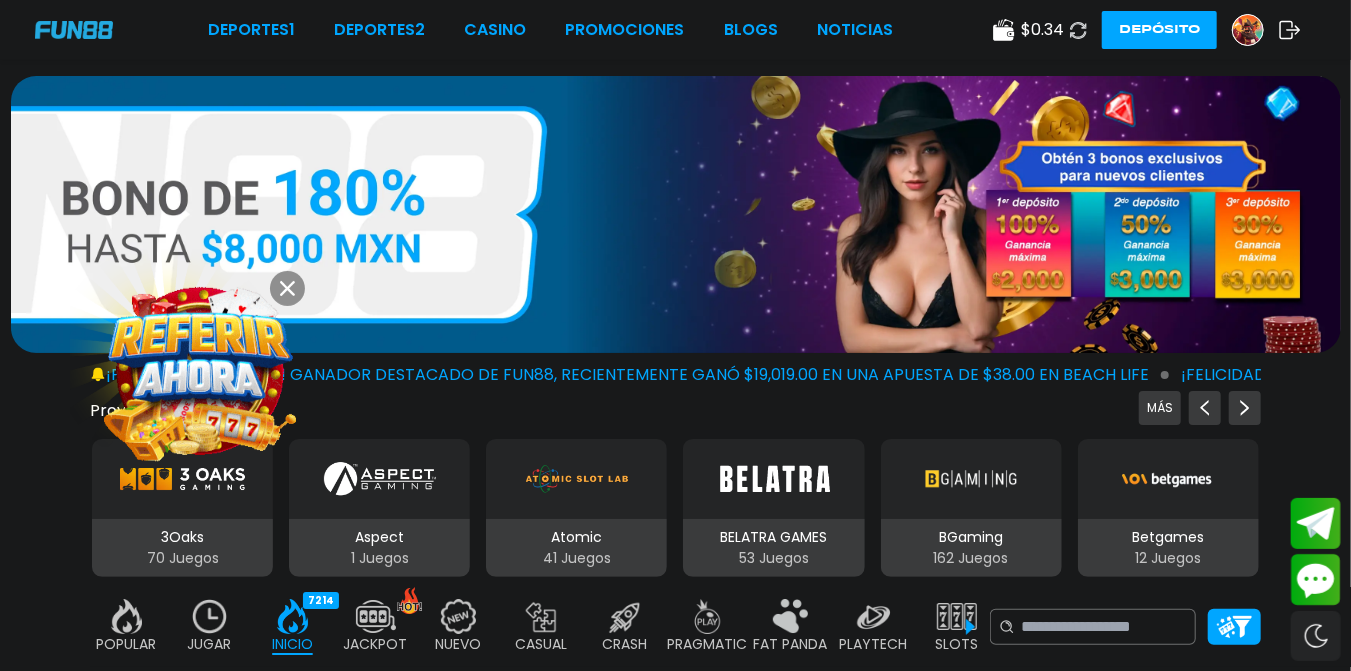 click at bounding box center (200, 371) 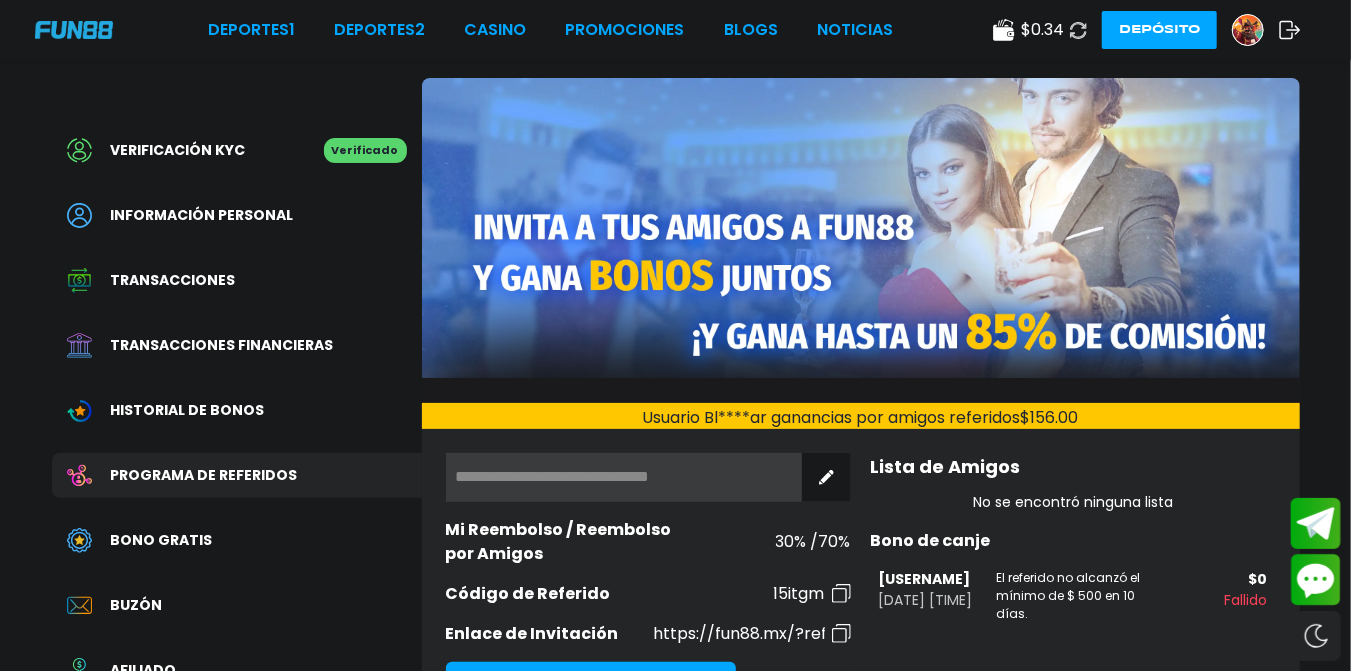 scroll, scrollTop: 0, scrollLeft: 0, axis: both 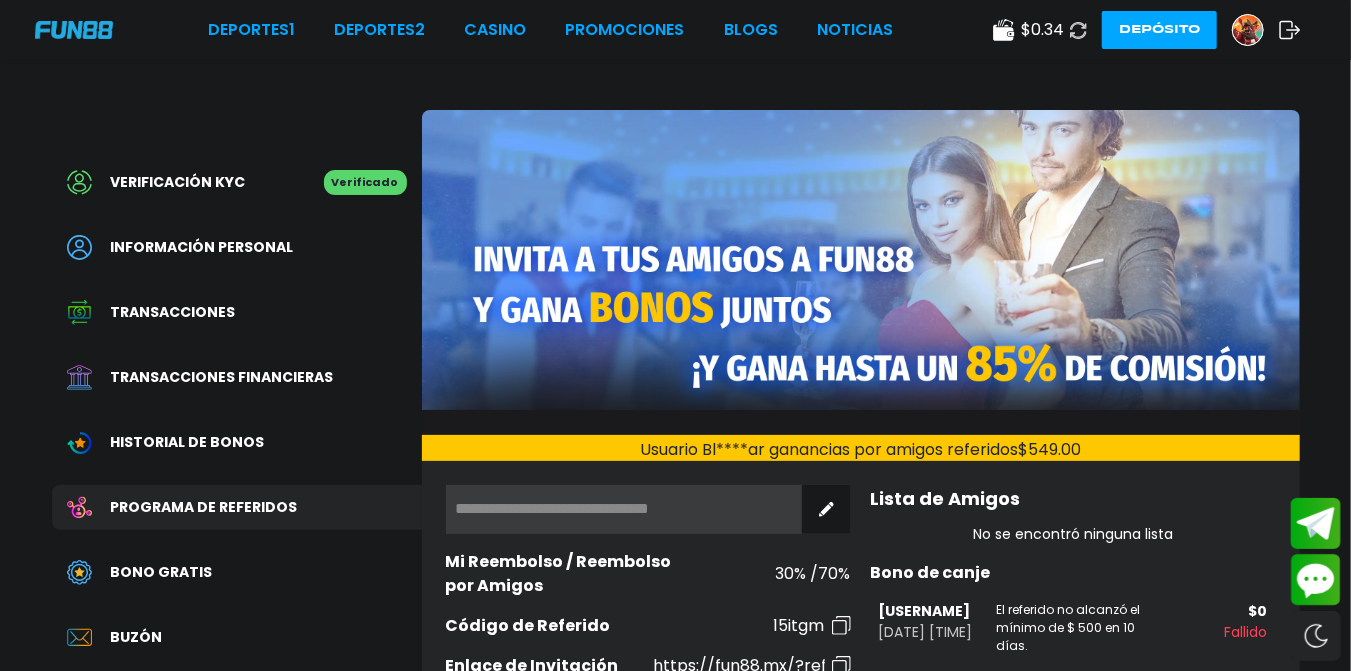 click on "Transacciones" at bounding box center (237, 312) 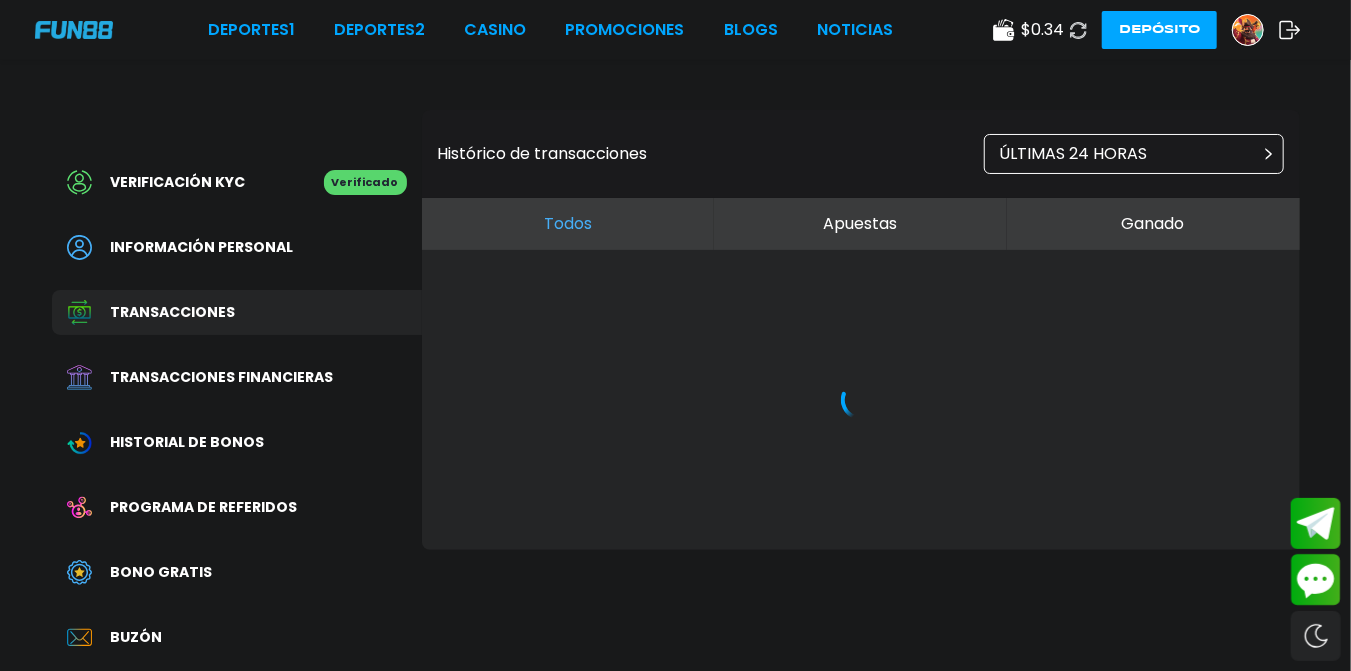 click on "Historial de Bonos" at bounding box center (237, 442) 